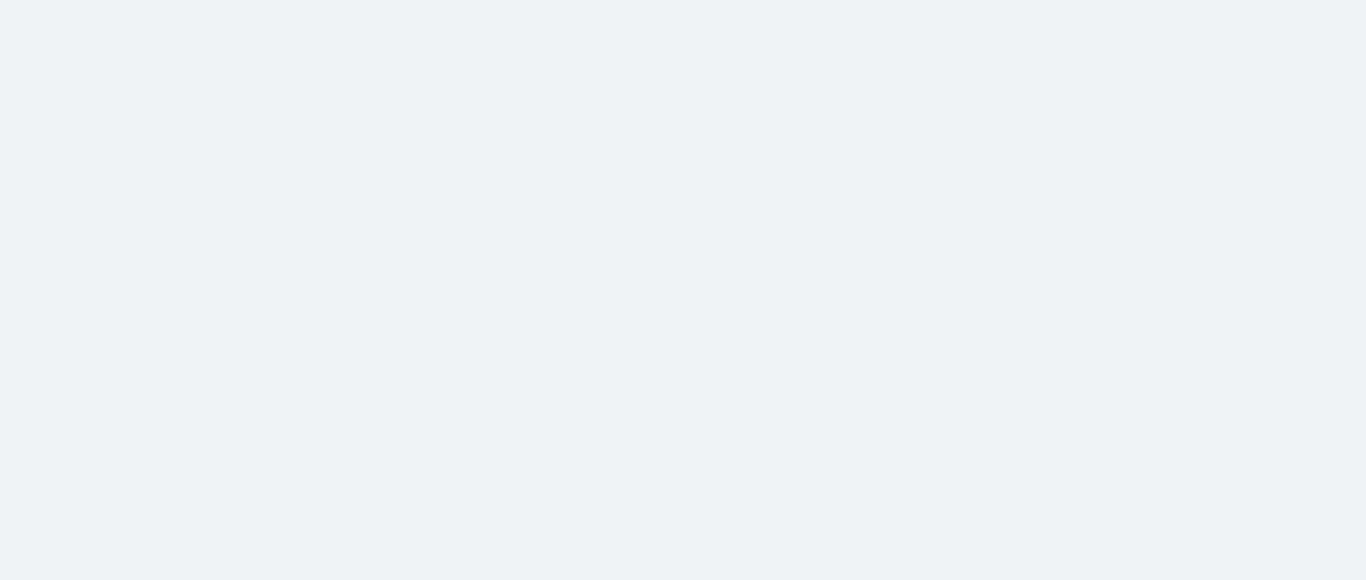 scroll, scrollTop: 0, scrollLeft: 0, axis: both 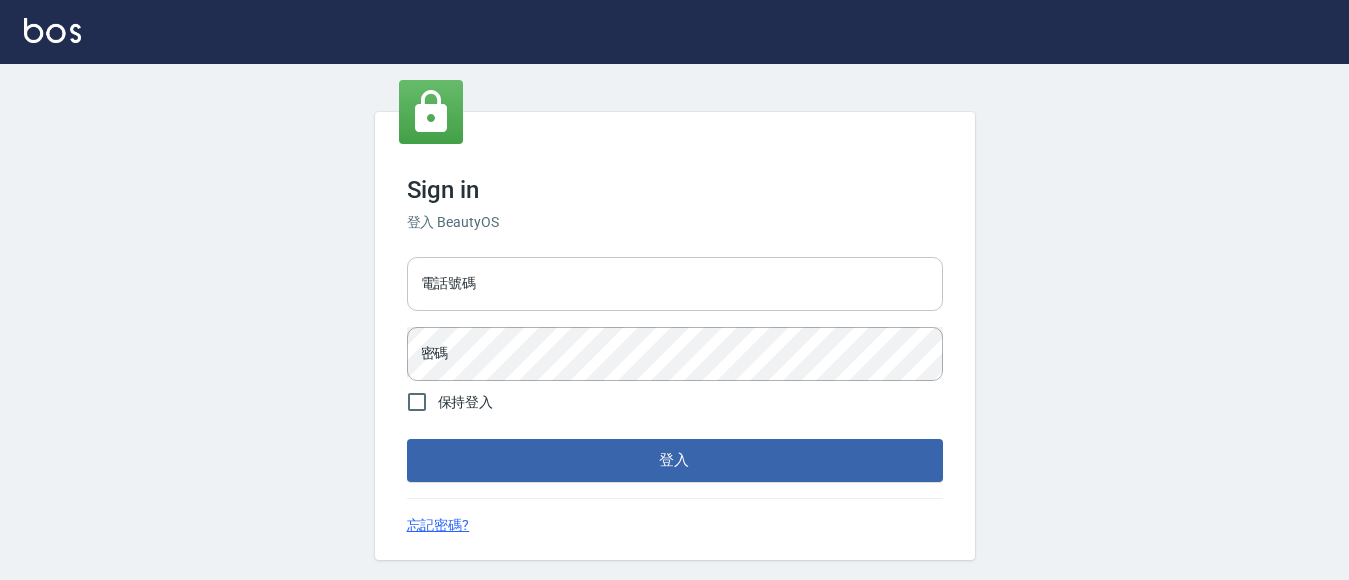 click on "電話號碼" at bounding box center (675, 284) 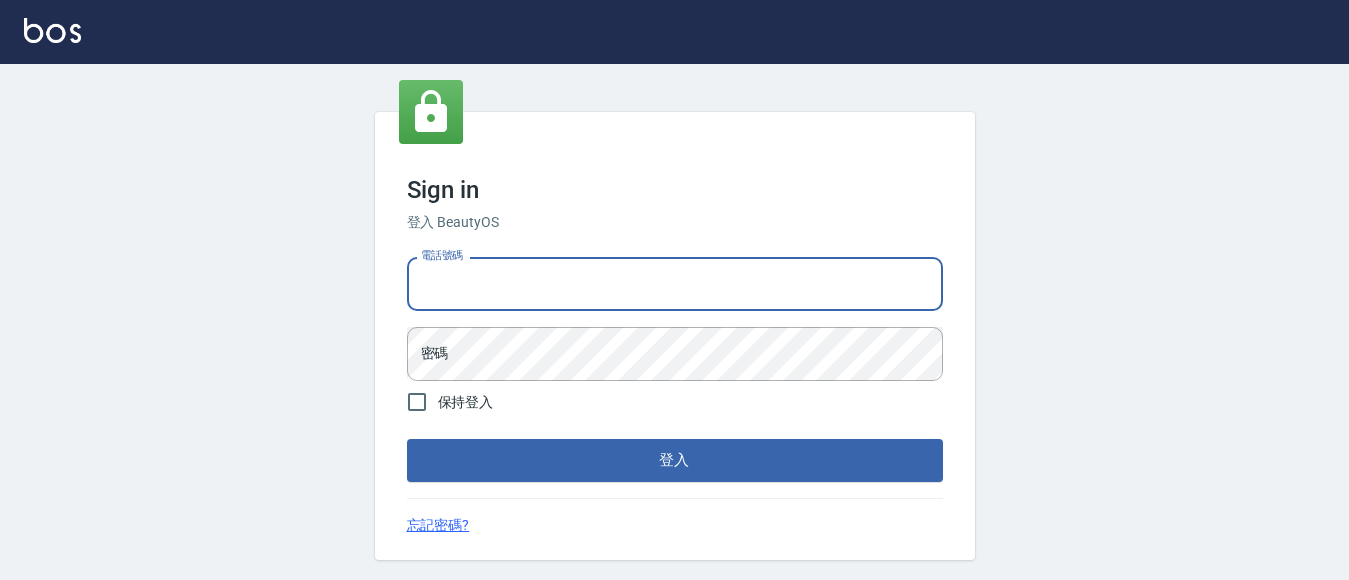 type on "0229906909" 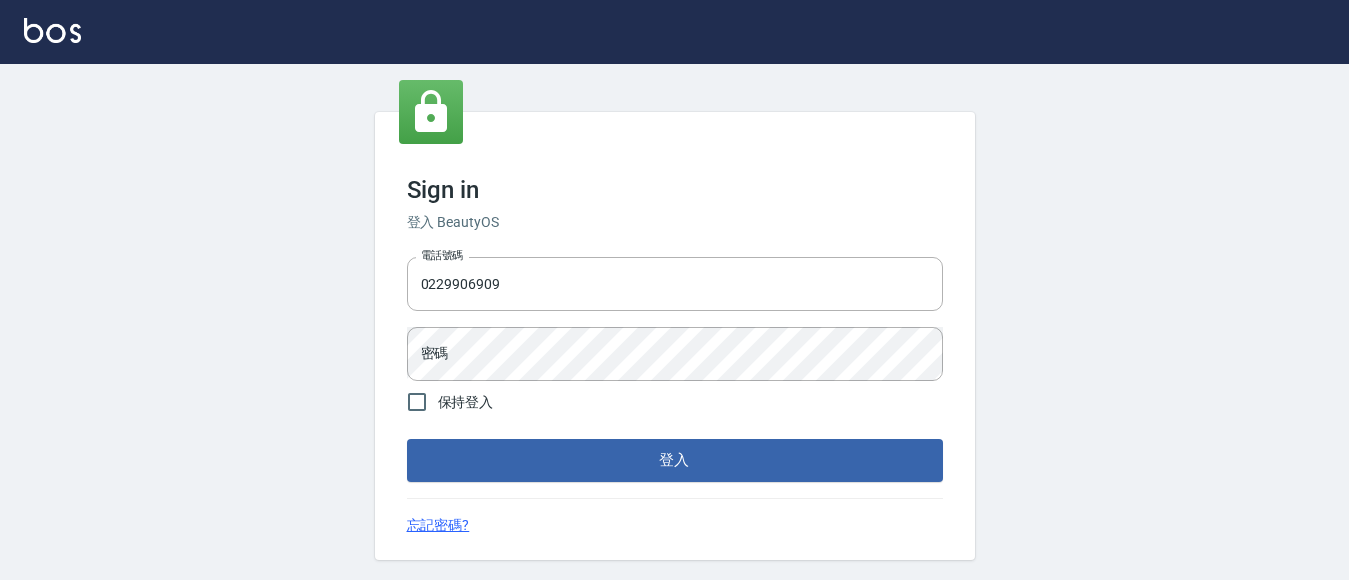 drag, startPoint x: 624, startPoint y: 392, endPoint x: 635, endPoint y: 386, distance: 12.529964 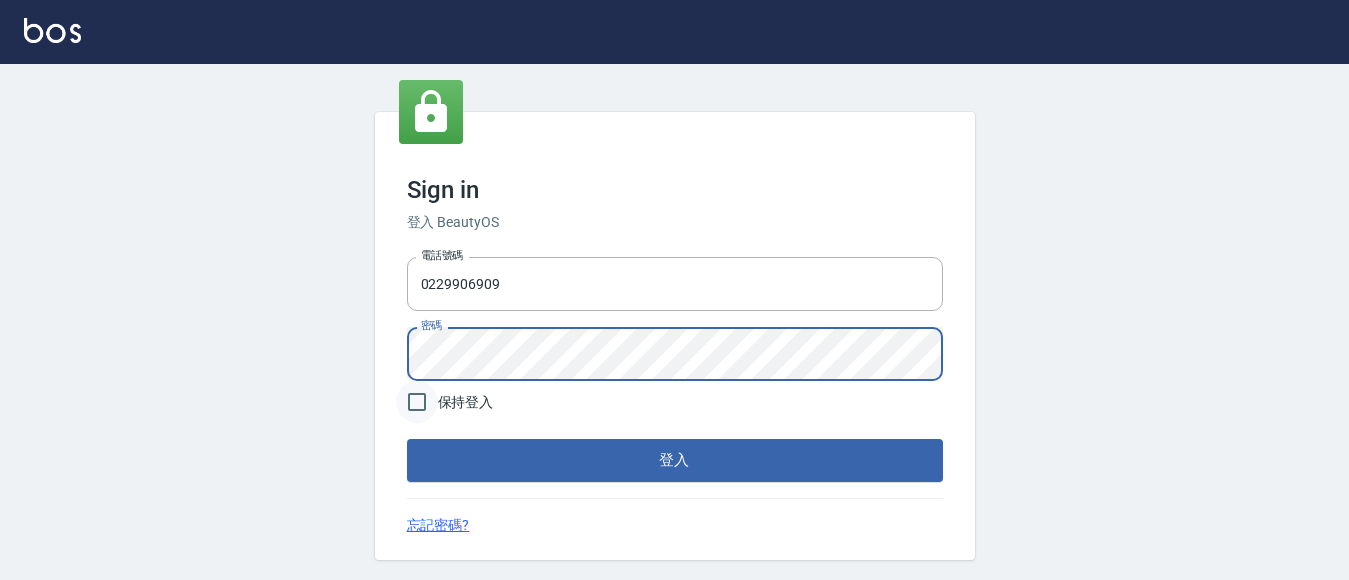 click on "保持登入" at bounding box center [417, 402] 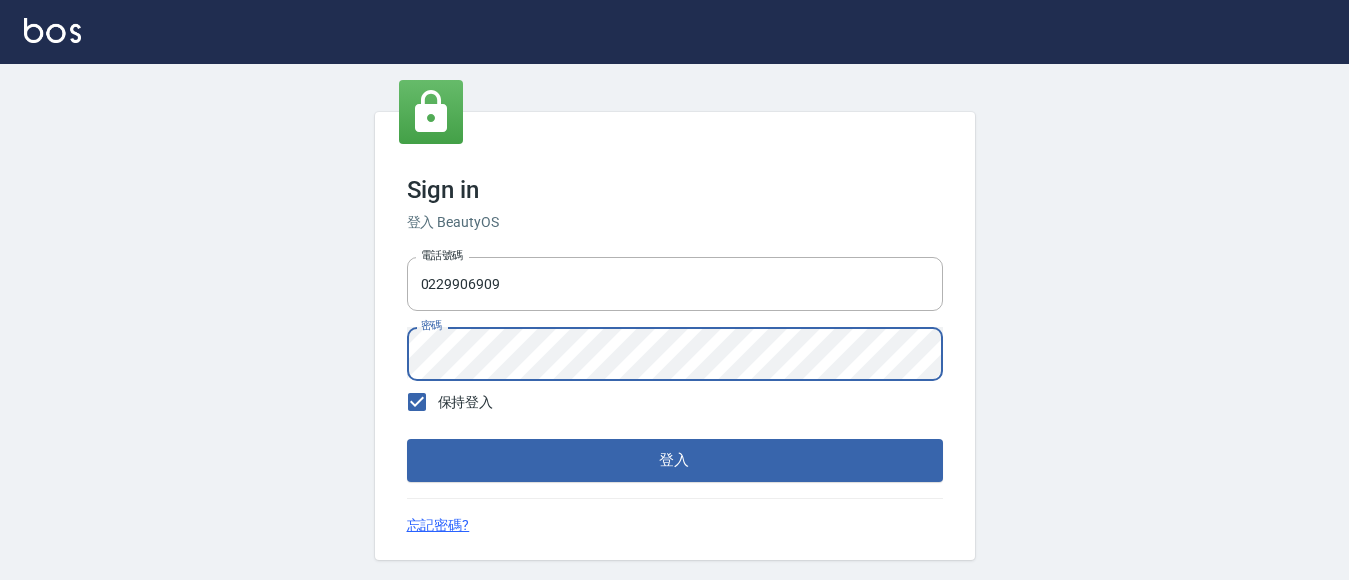 click on "登入" at bounding box center [675, 460] 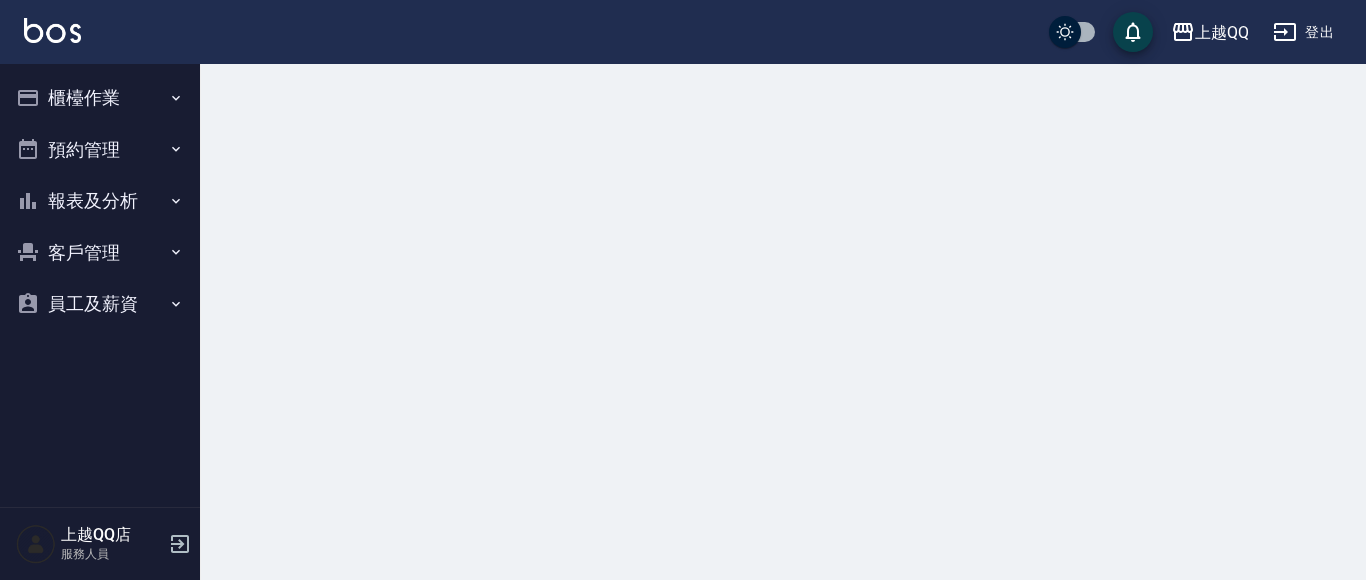click on "上越QQ 登出" at bounding box center (683, 32) 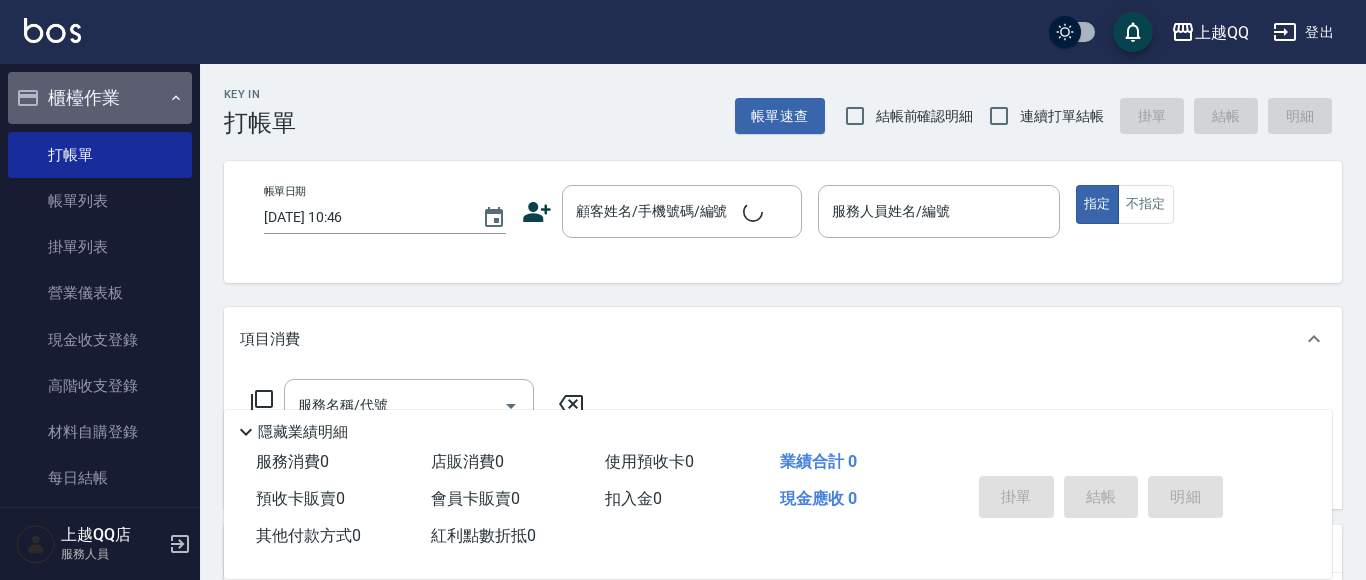 click on "櫃檯作業" at bounding box center (100, 98) 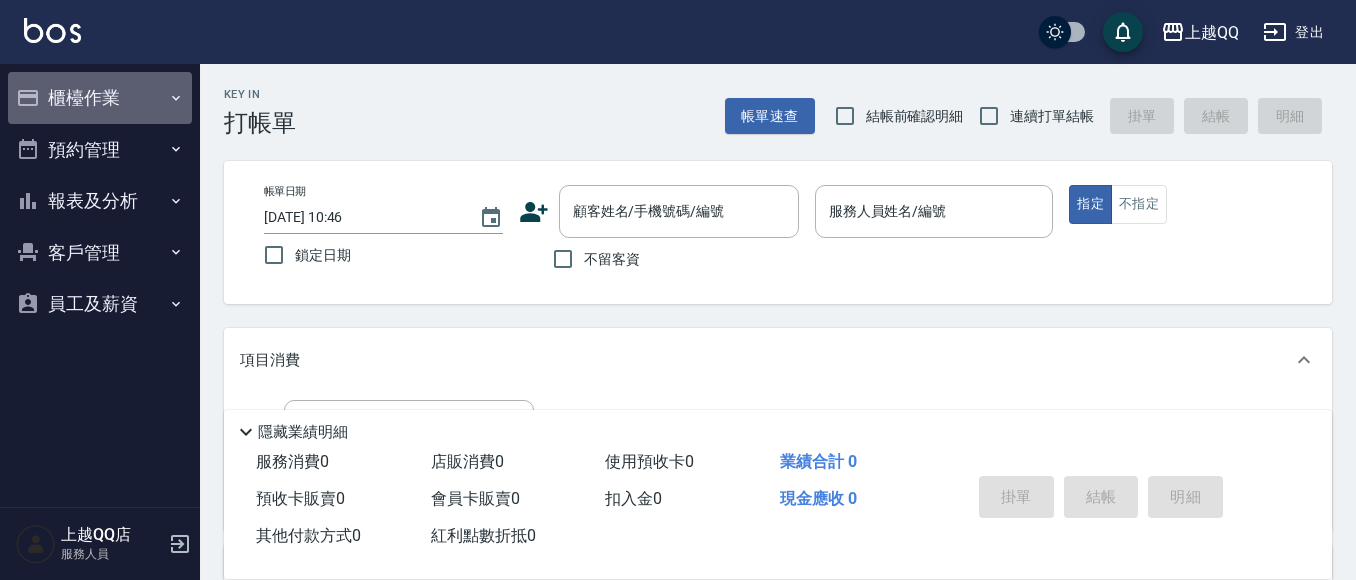 click on "櫃檯作業" at bounding box center [100, 98] 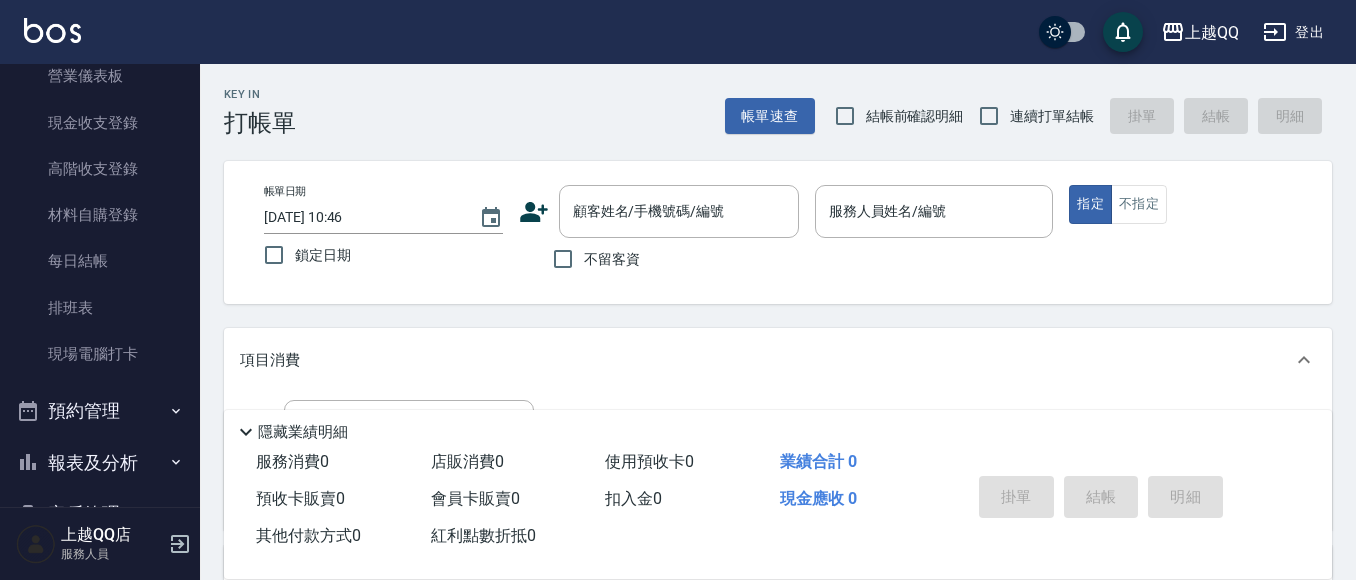 scroll, scrollTop: 271, scrollLeft: 0, axis: vertical 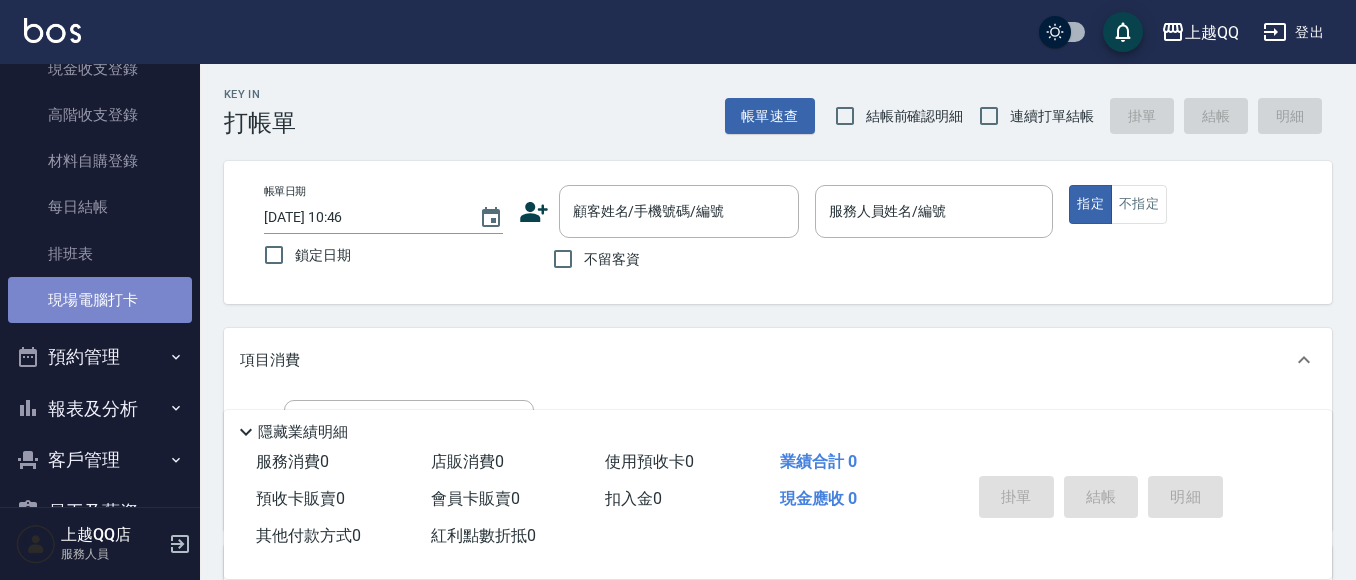 click on "現場電腦打卡" at bounding box center (100, 300) 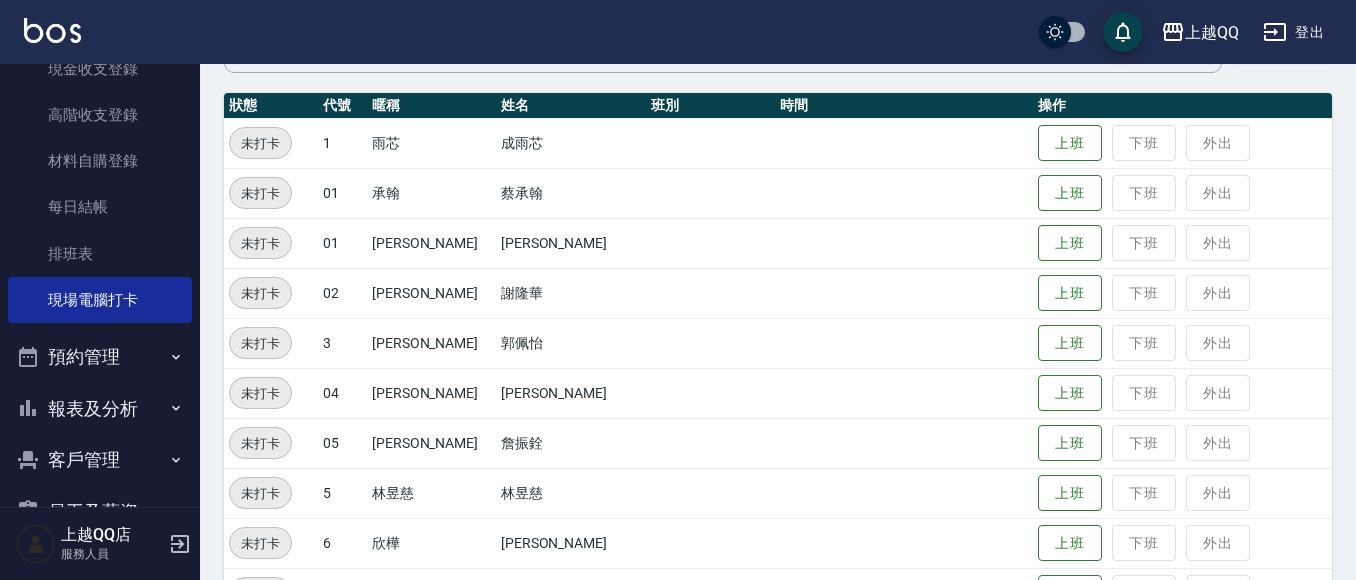 scroll, scrollTop: 233, scrollLeft: 0, axis: vertical 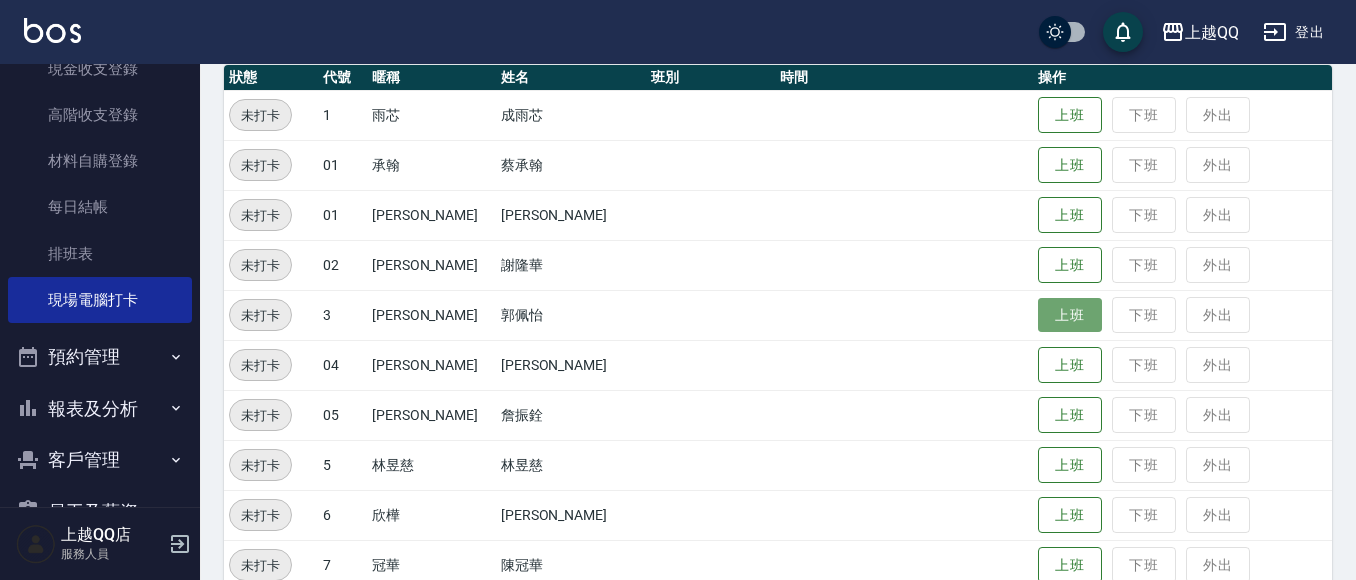 click on "上班" at bounding box center (1070, 315) 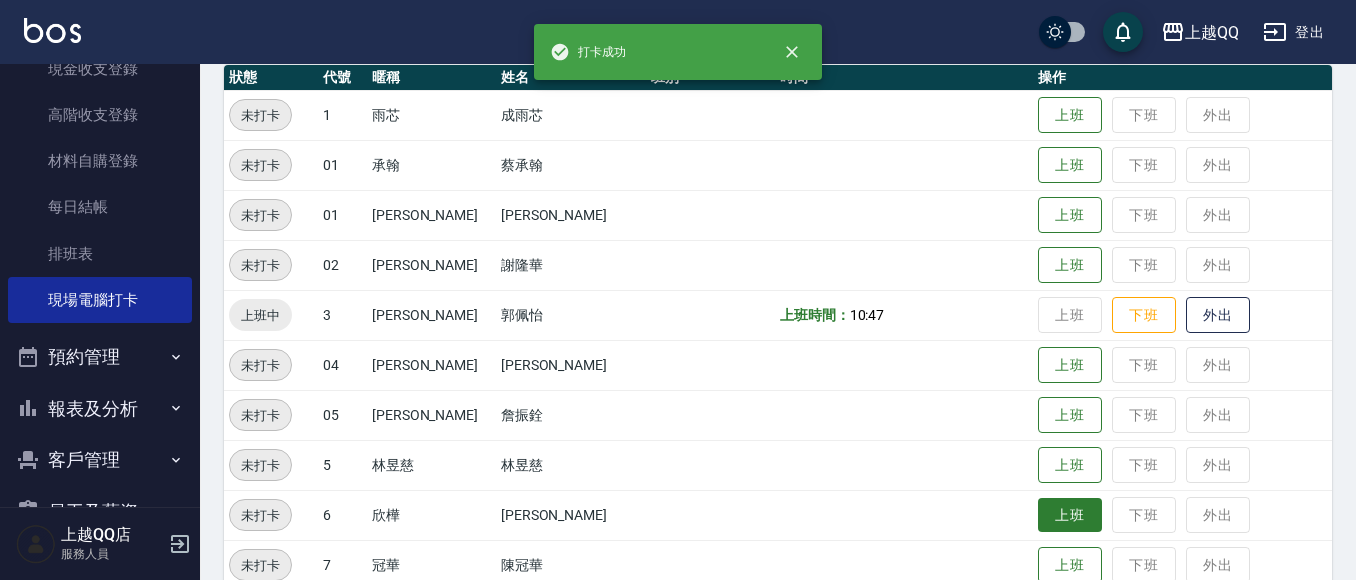 click on "上班" at bounding box center (1070, 515) 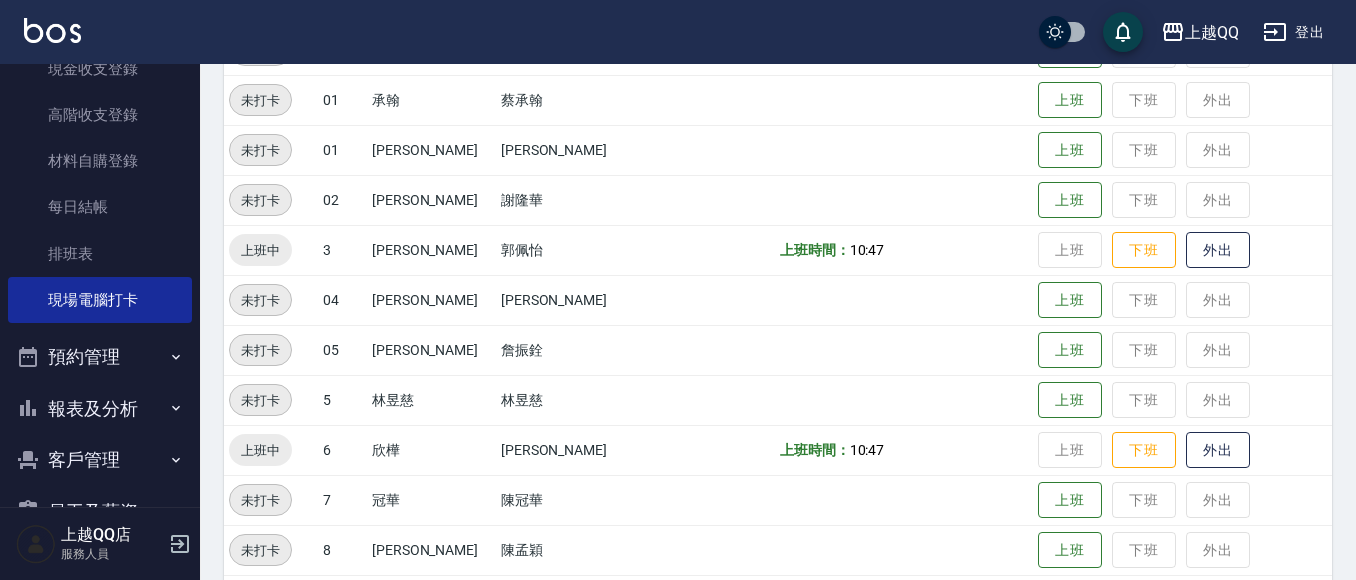 scroll, scrollTop: 333, scrollLeft: 0, axis: vertical 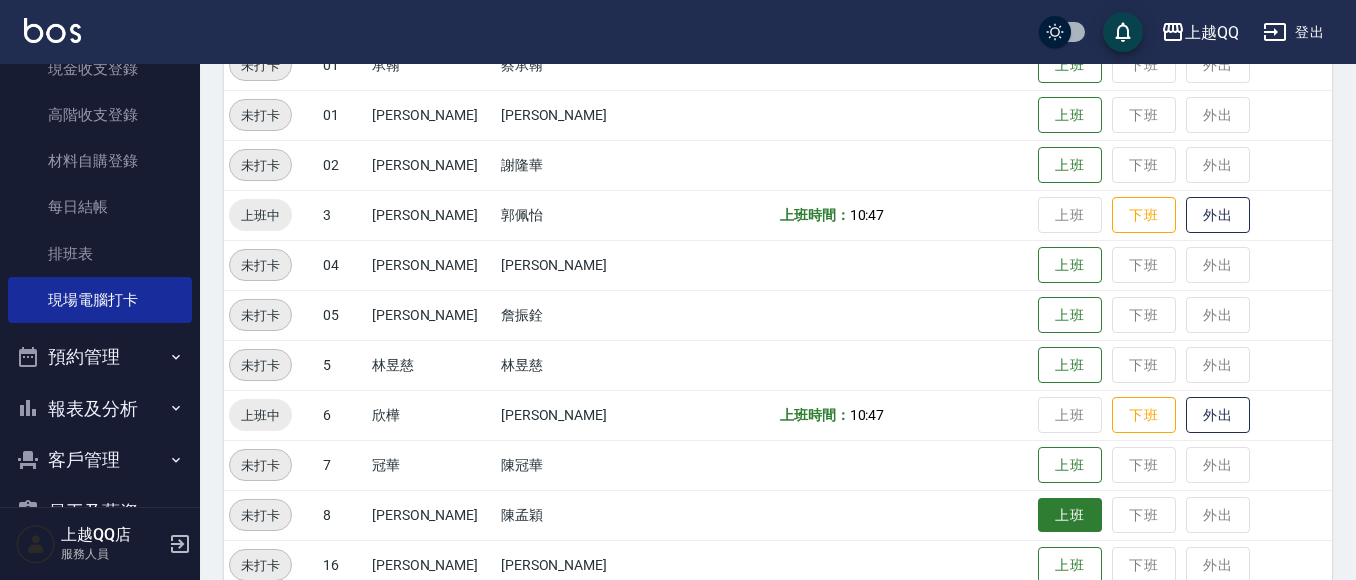 click on "上班" at bounding box center (1070, 515) 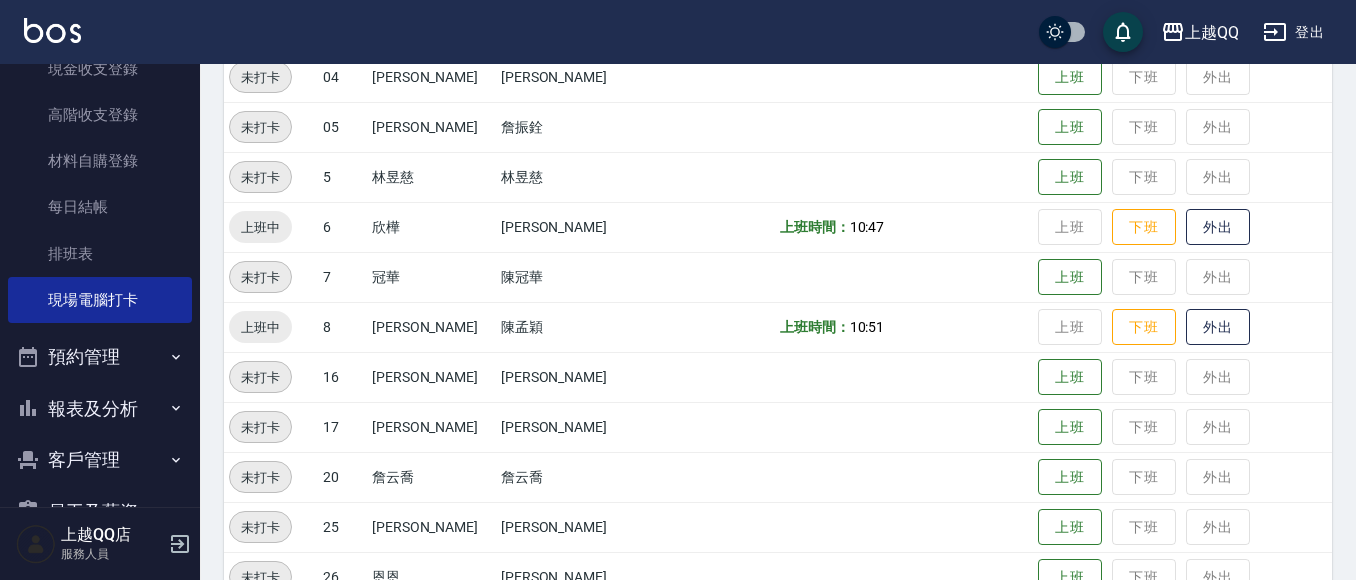 scroll, scrollTop: 533, scrollLeft: 0, axis: vertical 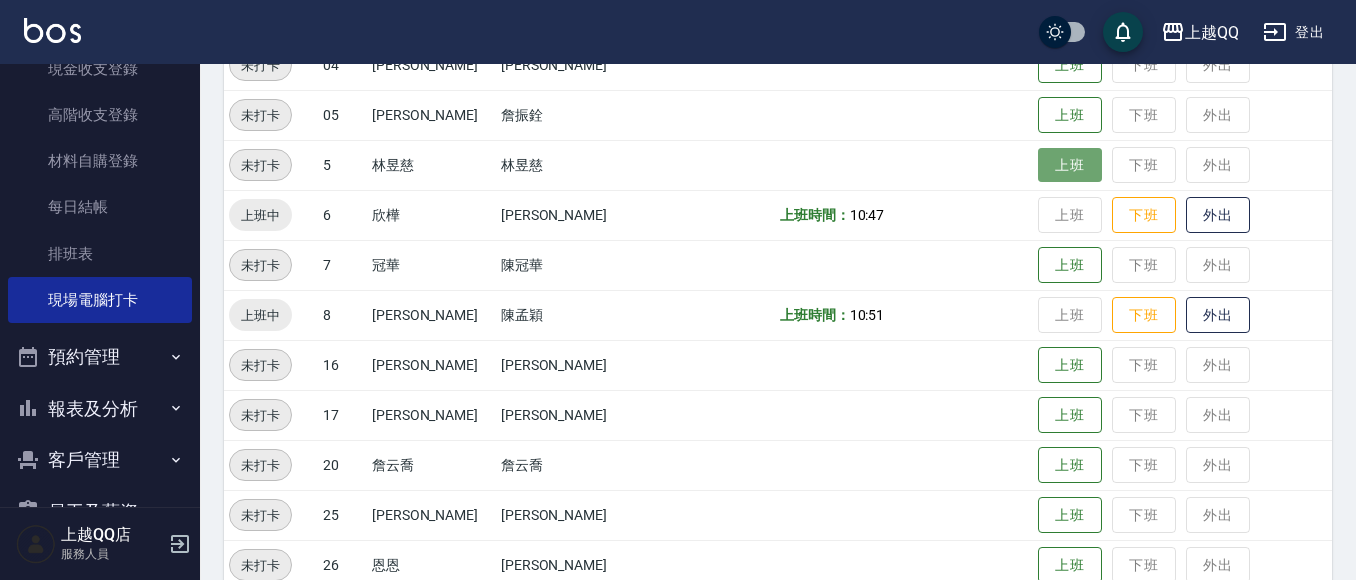 click on "上班" at bounding box center (1070, 165) 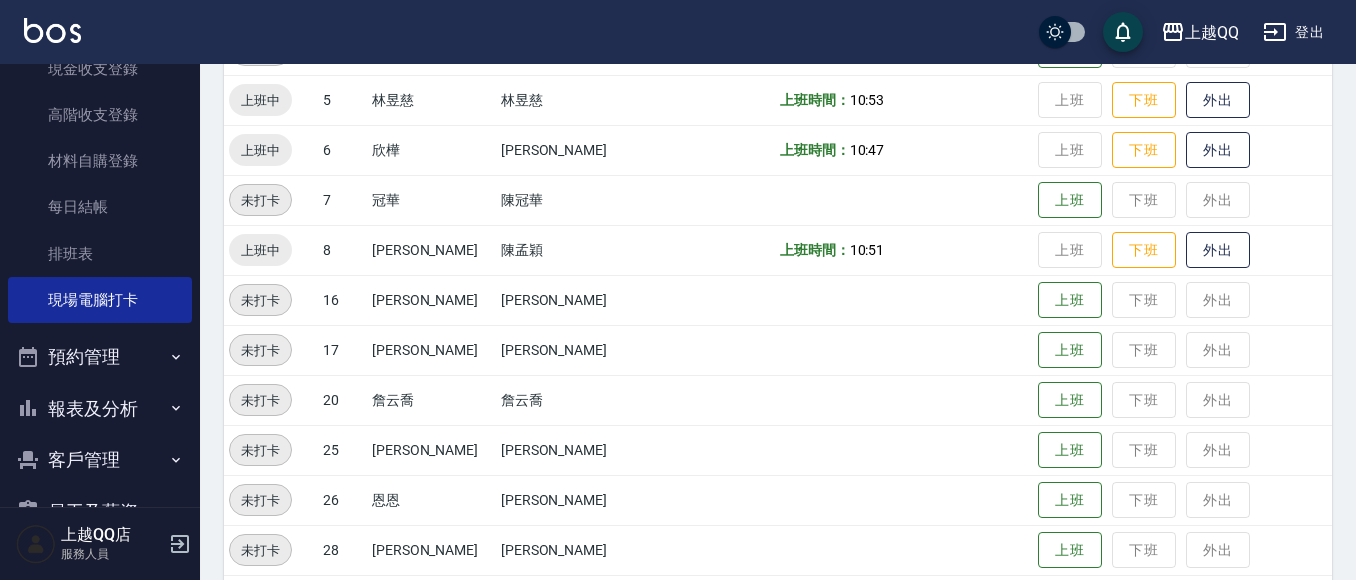 scroll, scrollTop: 633, scrollLeft: 0, axis: vertical 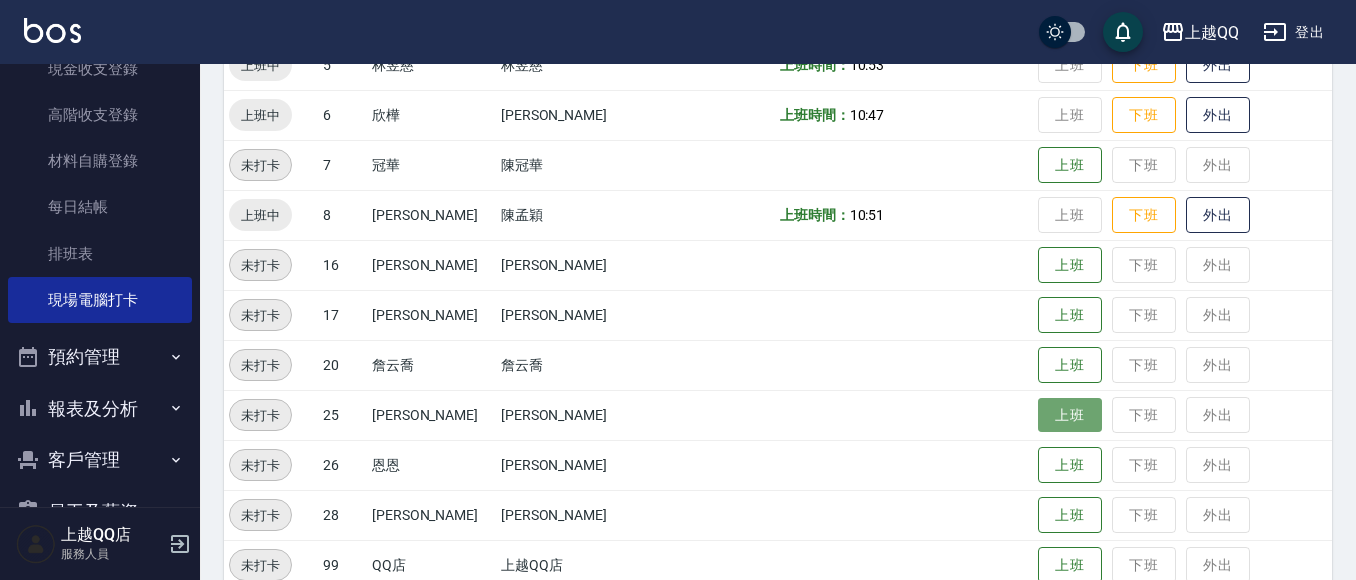 click on "上班" at bounding box center [1070, 415] 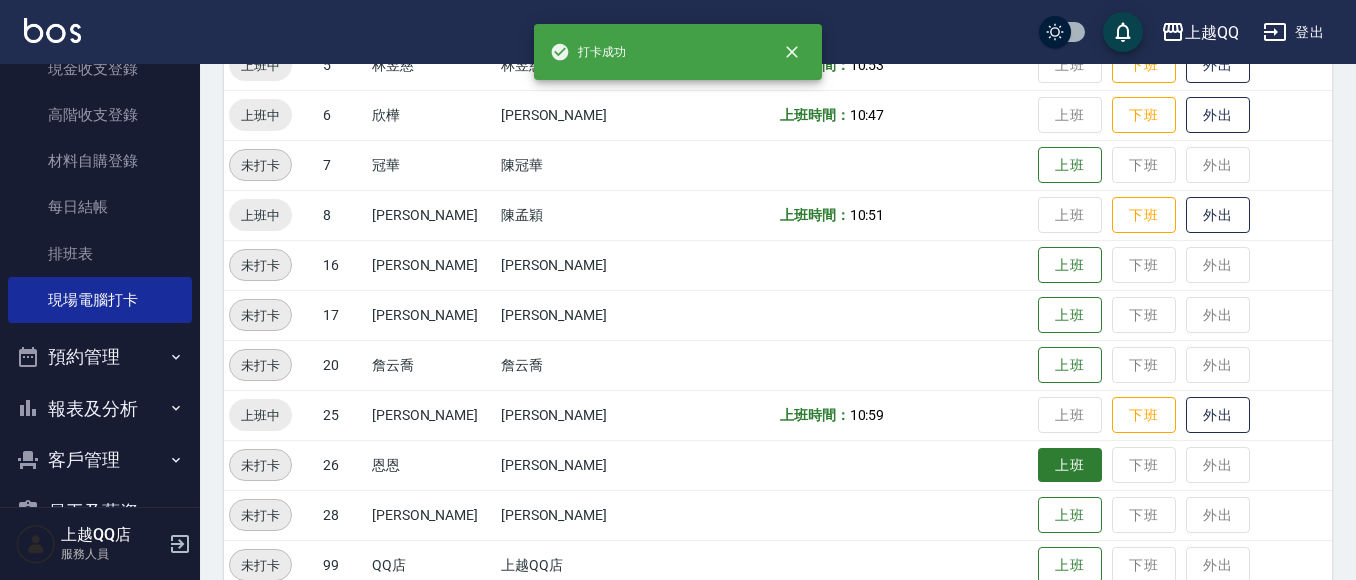 click on "上班" at bounding box center [1070, 465] 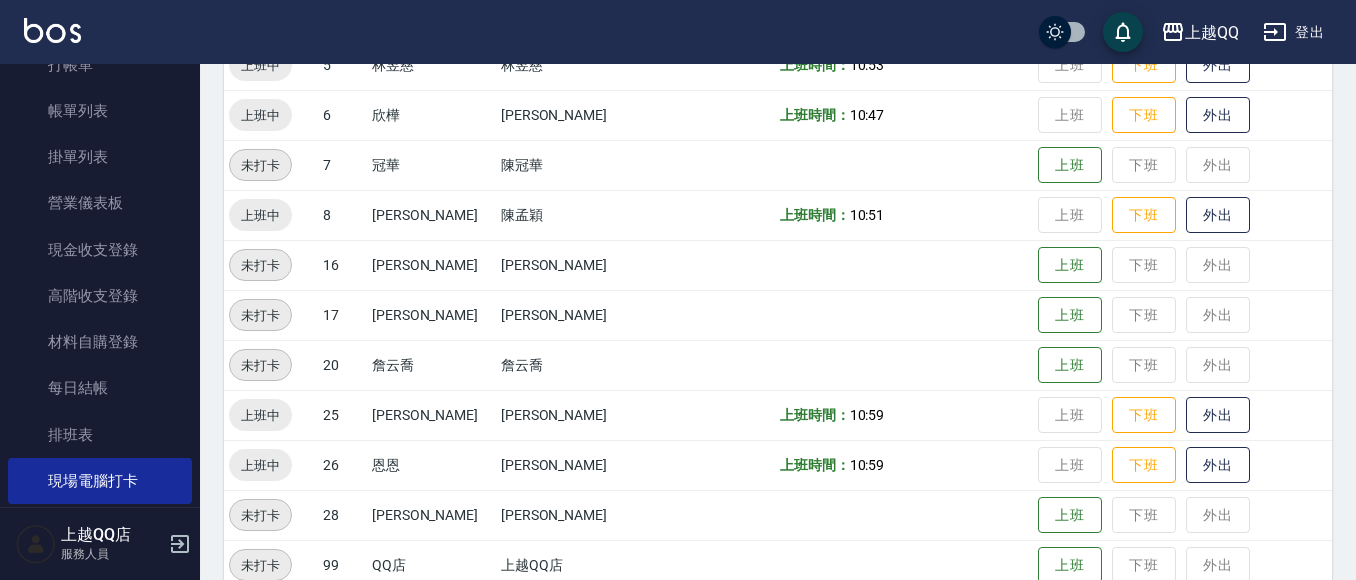 scroll, scrollTop: 33, scrollLeft: 0, axis: vertical 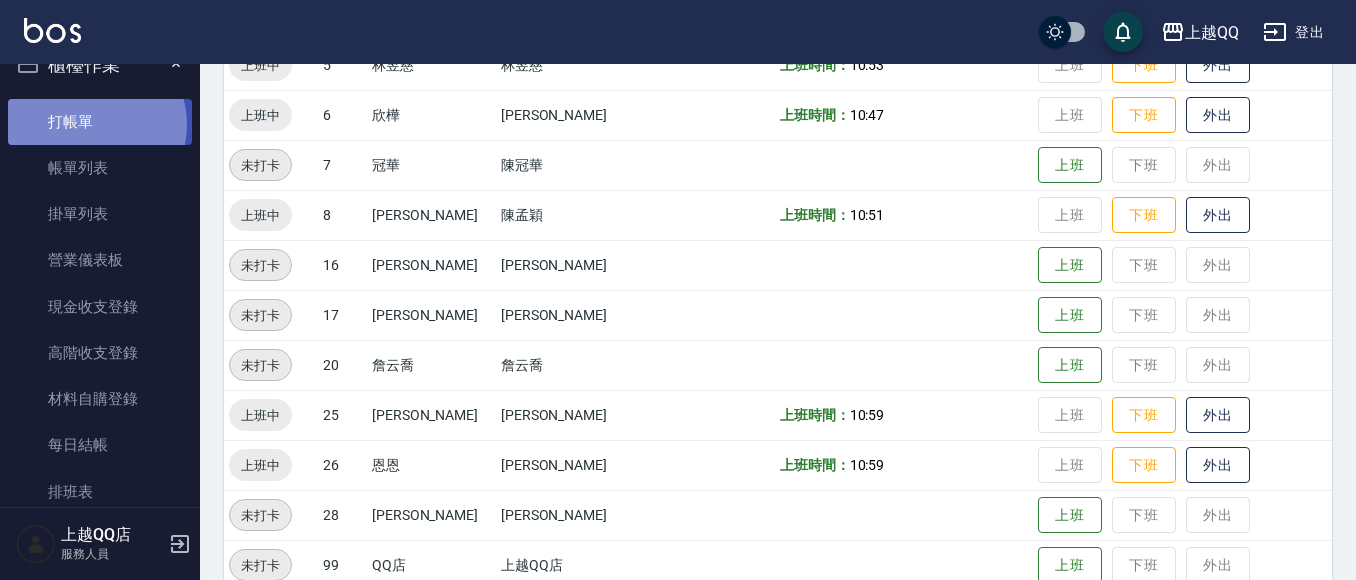 click on "打帳單" at bounding box center (100, 122) 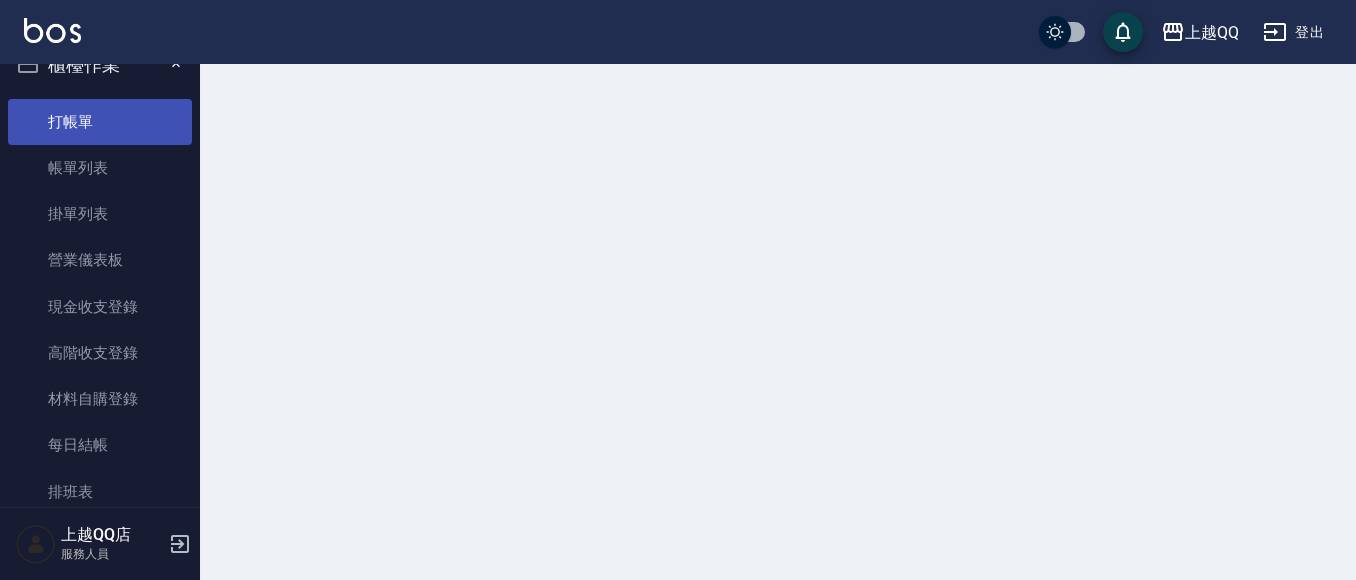 scroll, scrollTop: 0, scrollLeft: 0, axis: both 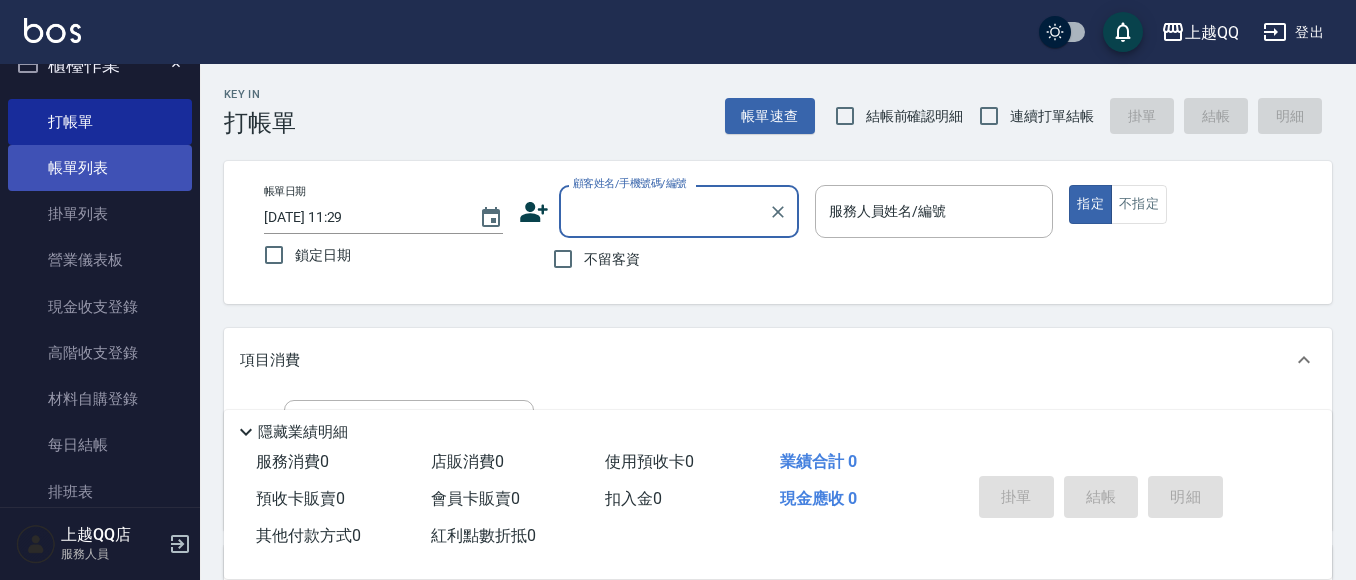 click on "帳單列表" at bounding box center [100, 168] 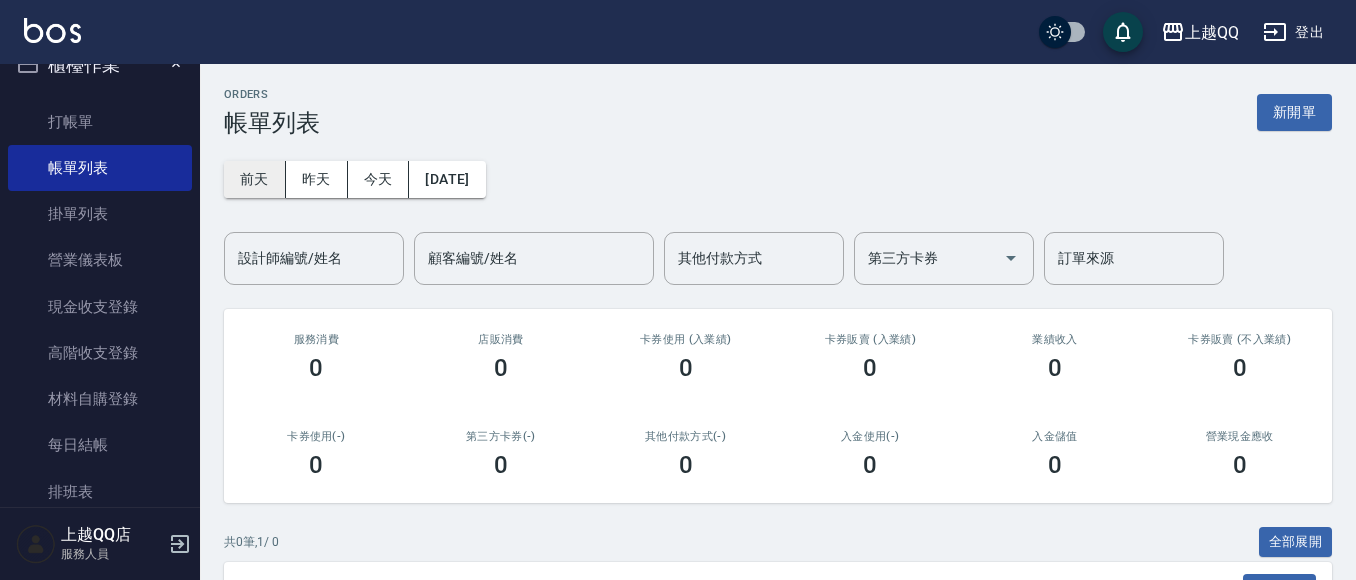 click on "前天" at bounding box center [255, 179] 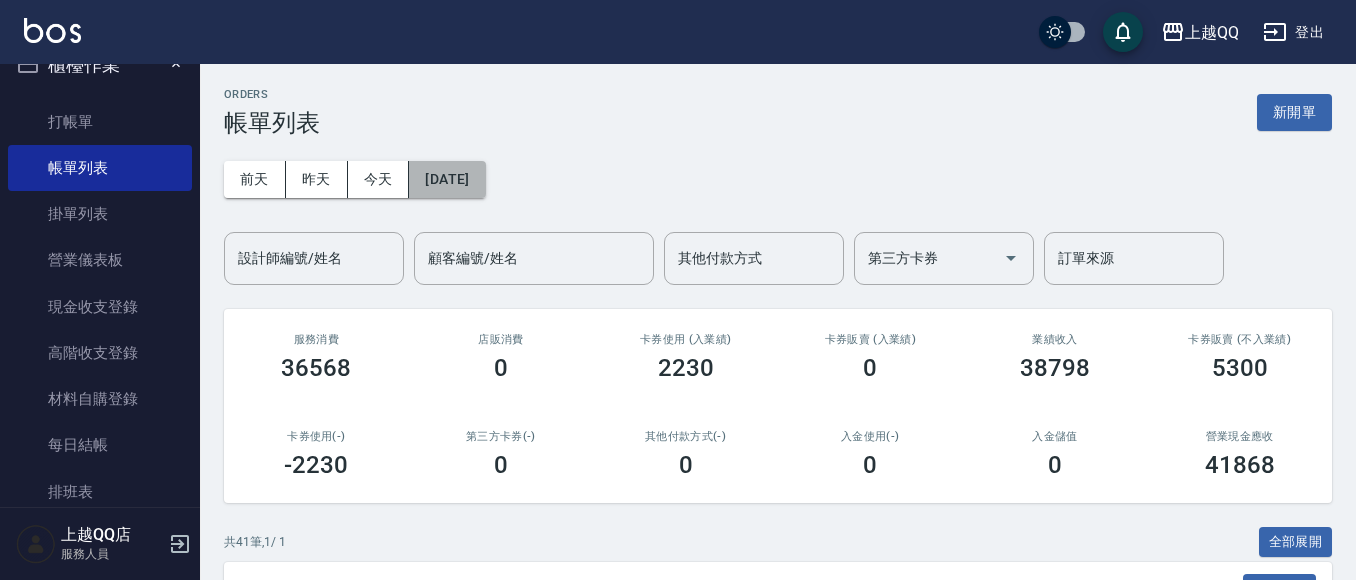 click on "2025/07/13" at bounding box center [447, 179] 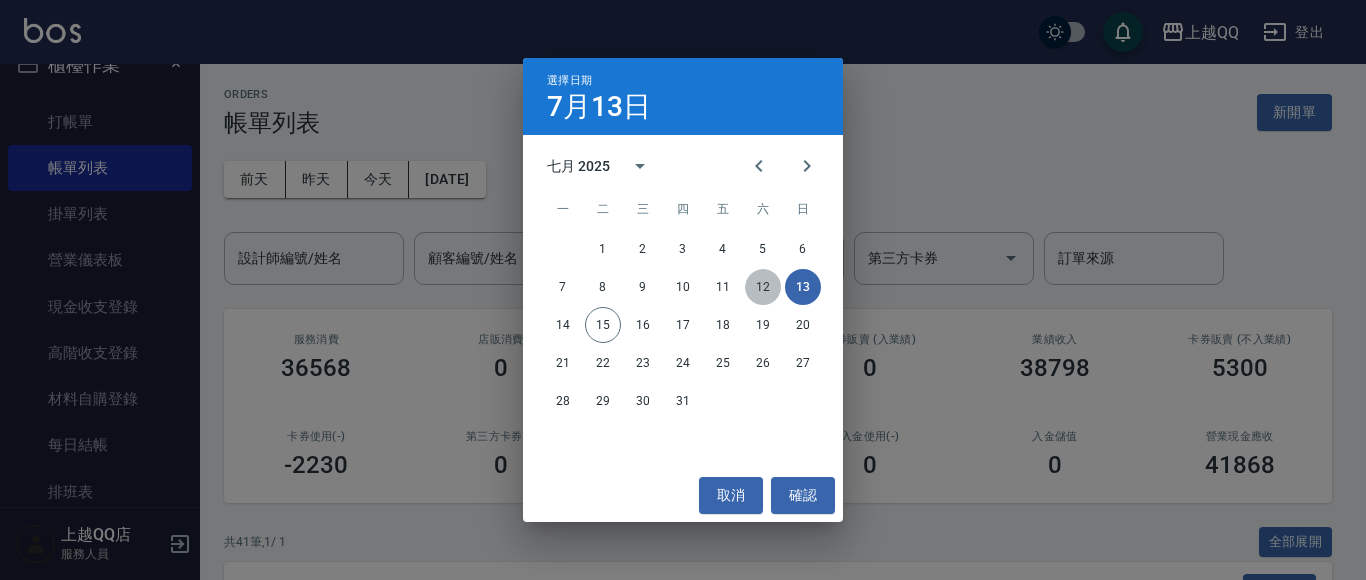 click on "12" at bounding box center (763, 287) 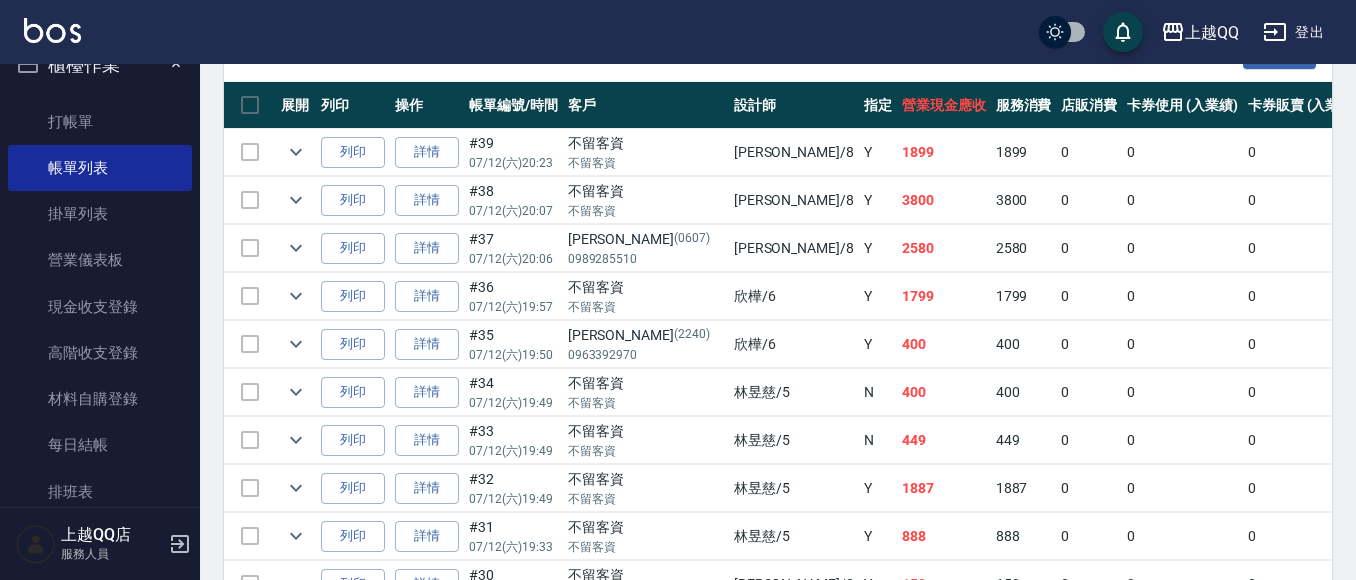 scroll, scrollTop: 0, scrollLeft: 0, axis: both 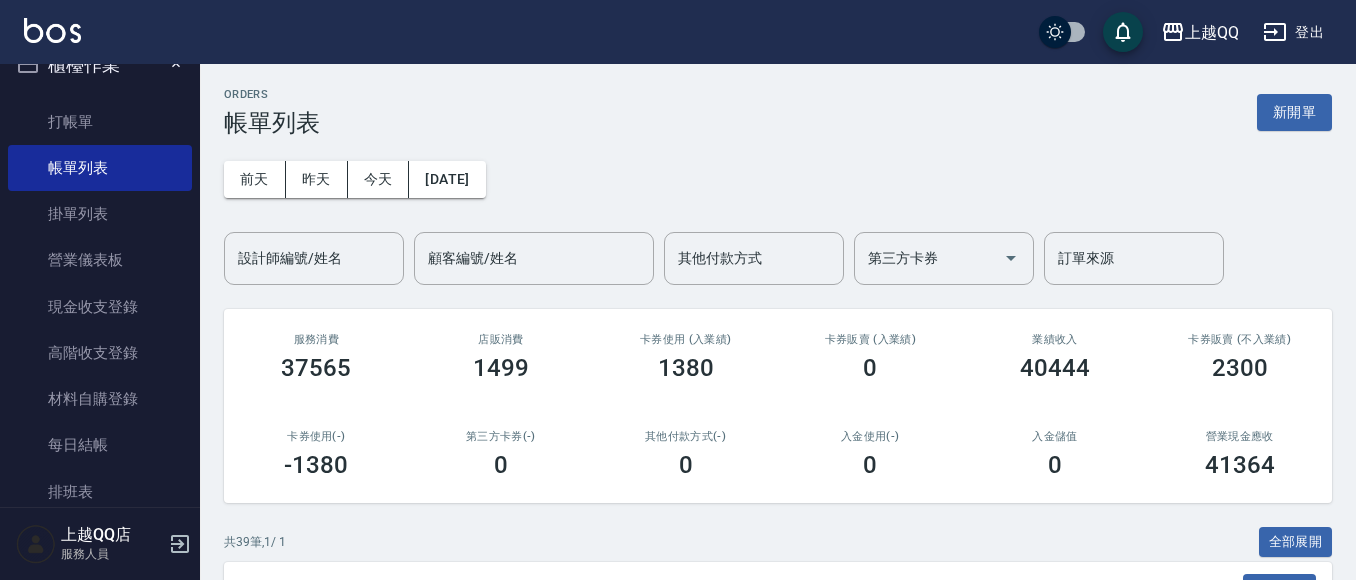click on "櫃檯作業" at bounding box center [100, 65] 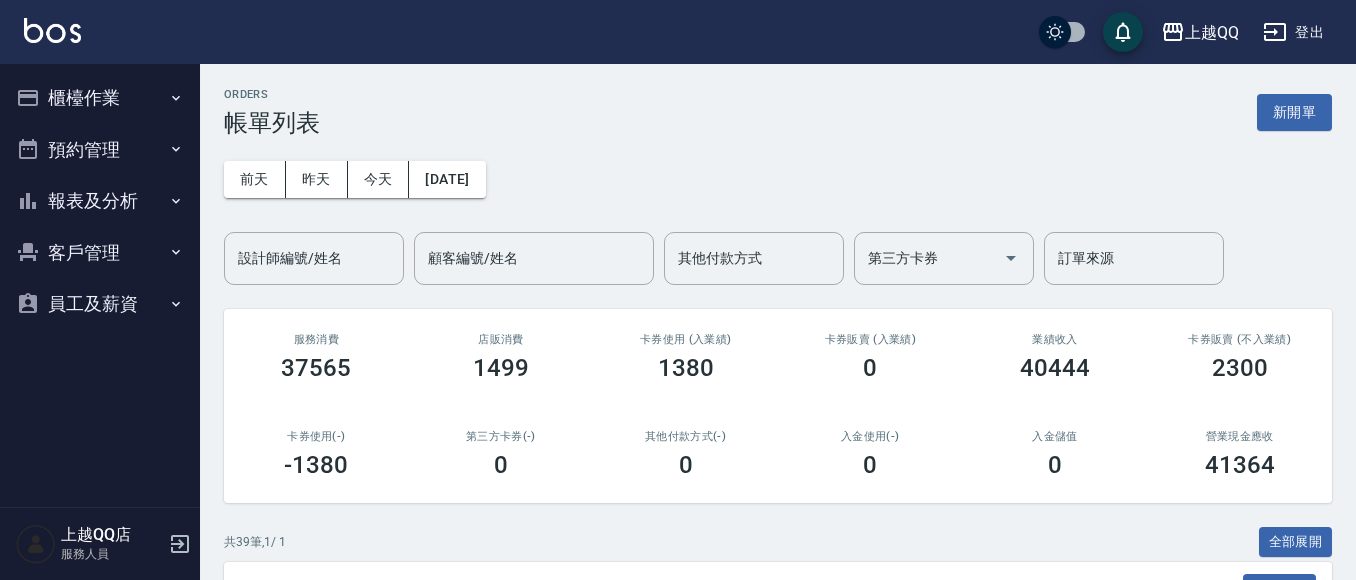 scroll, scrollTop: 0, scrollLeft: 0, axis: both 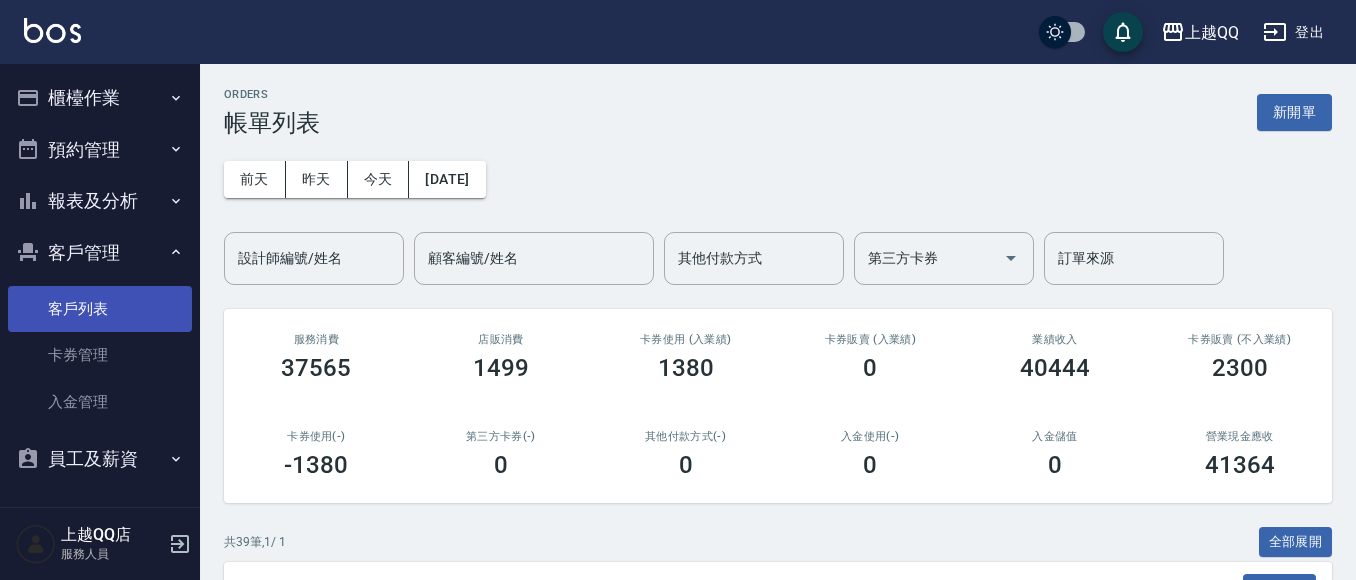 click on "客戶列表" at bounding box center [100, 309] 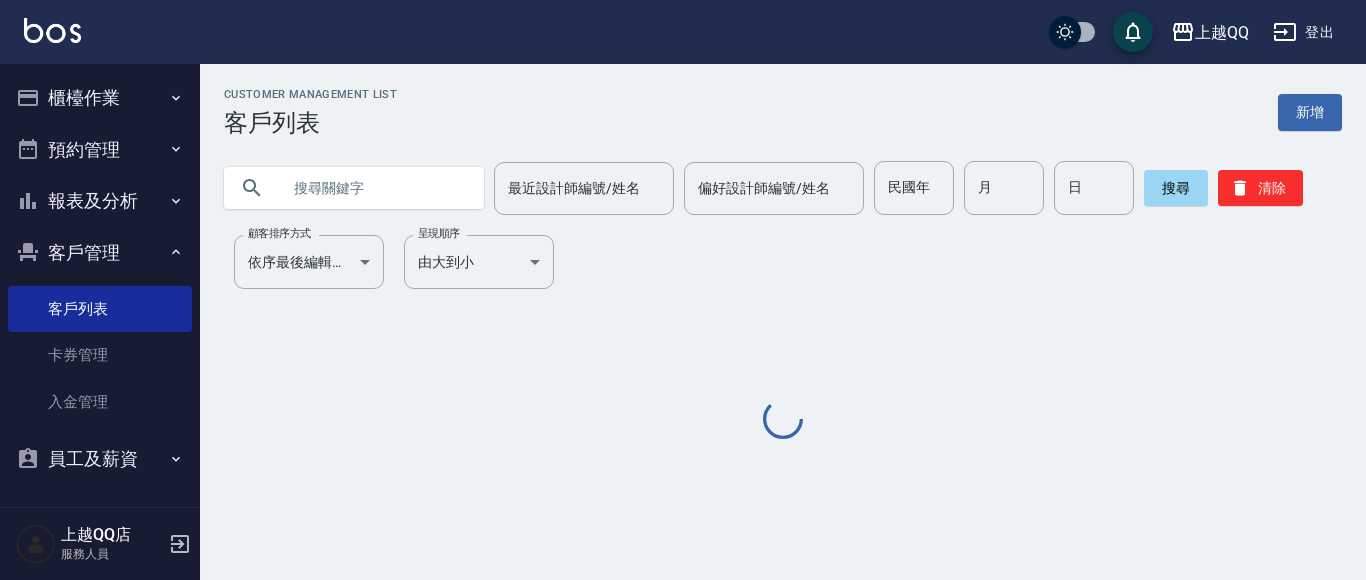 click at bounding box center (374, 188) 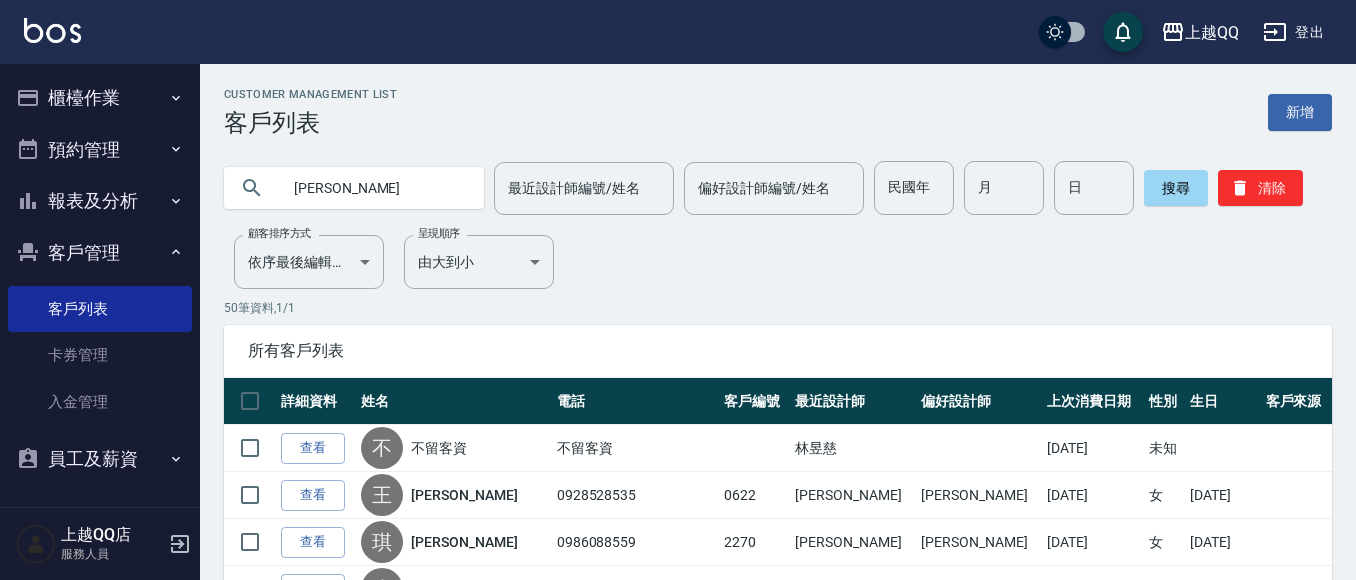 type on "范妙" 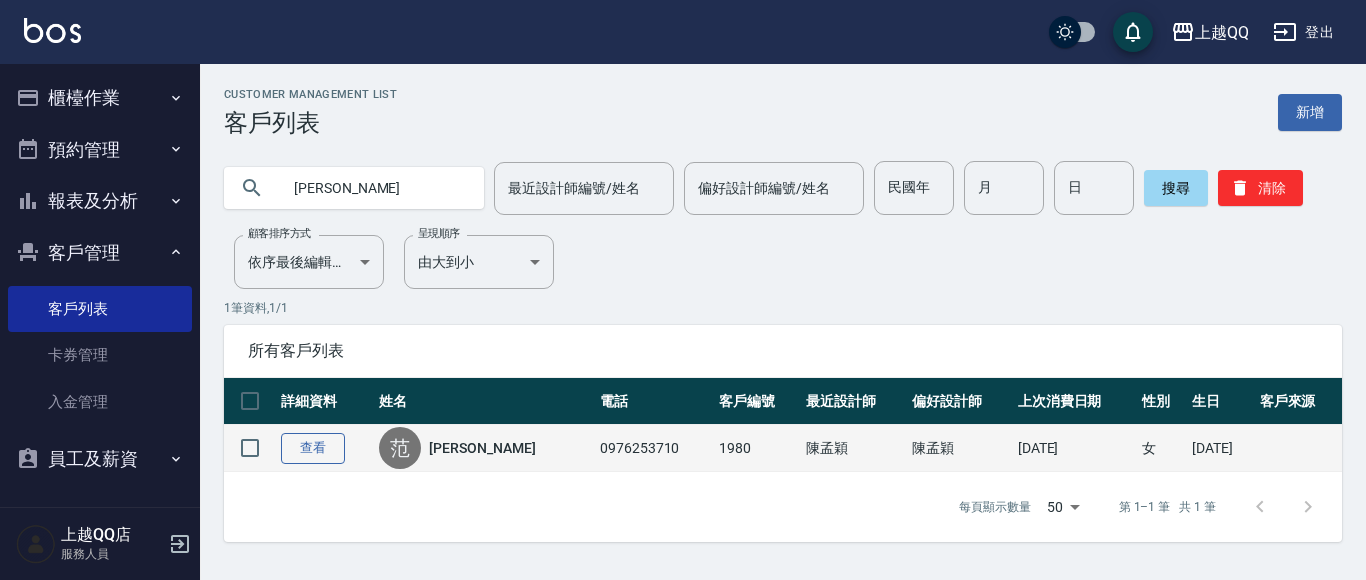 click on "查看" at bounding box center [313, 448] 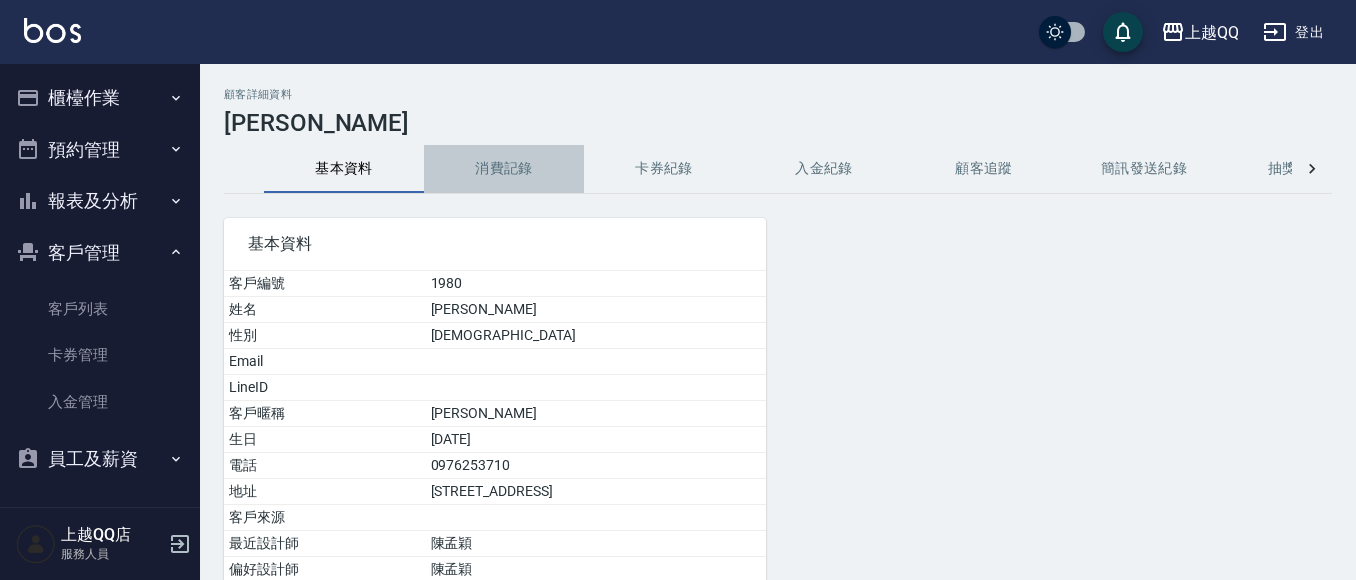 click on "消費記錄" at bounding box center [504, 169] 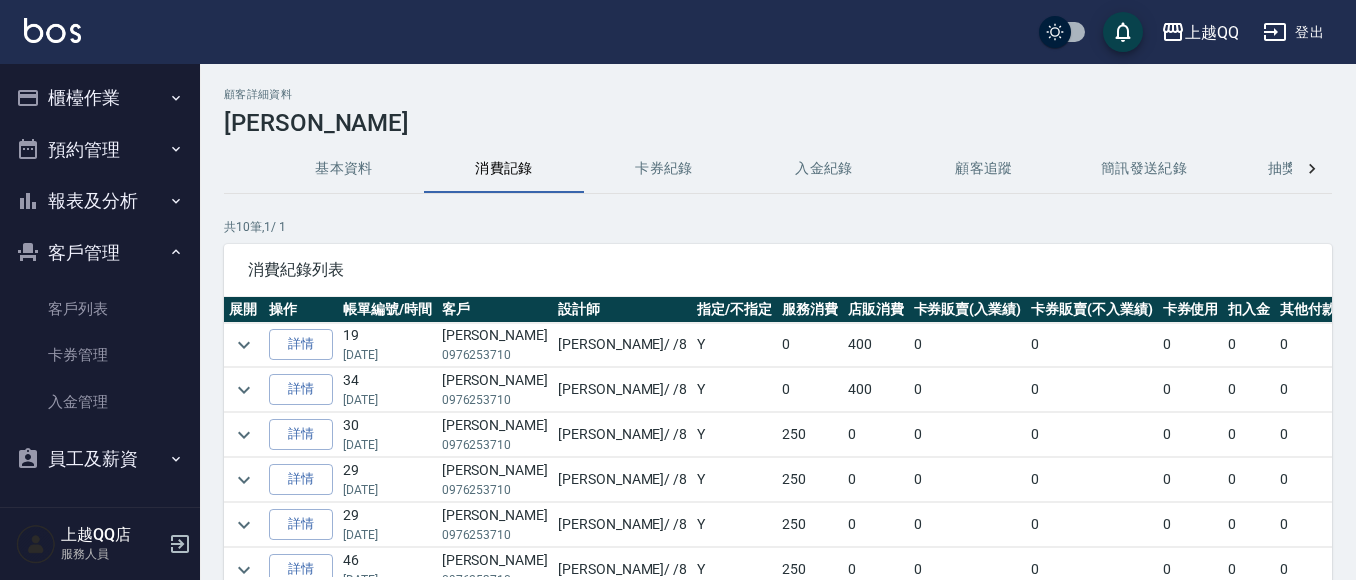 click on "基本資料" at bounding box center (344, 169) 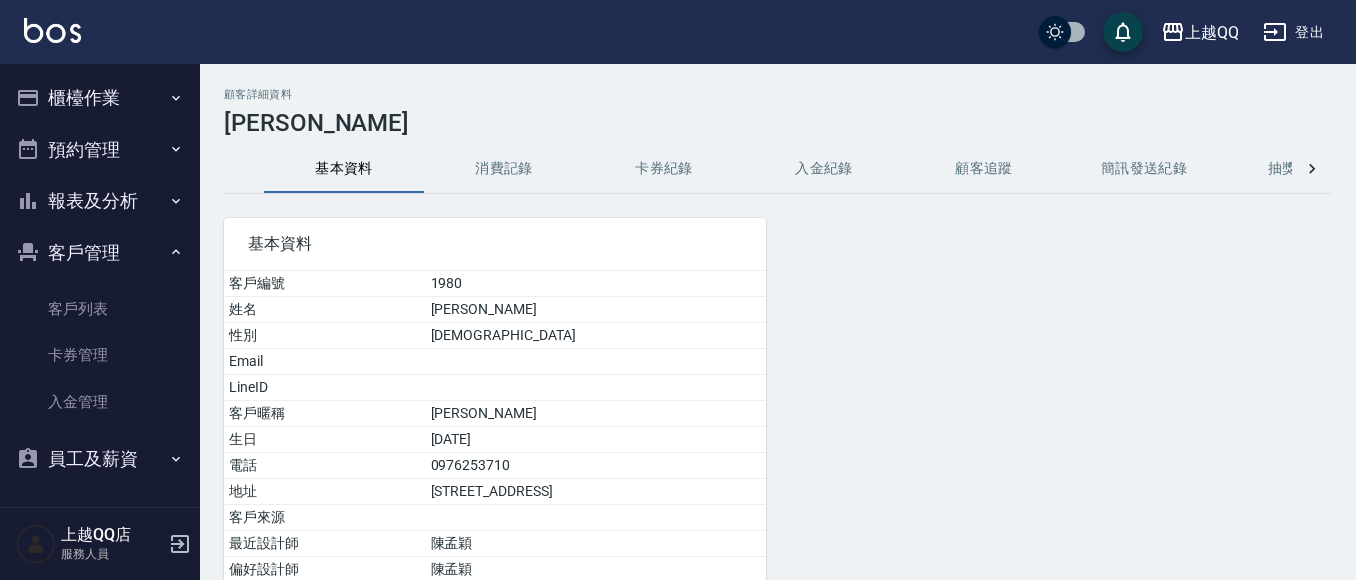 click on "客戶管理" at bounding box center [100, 253] 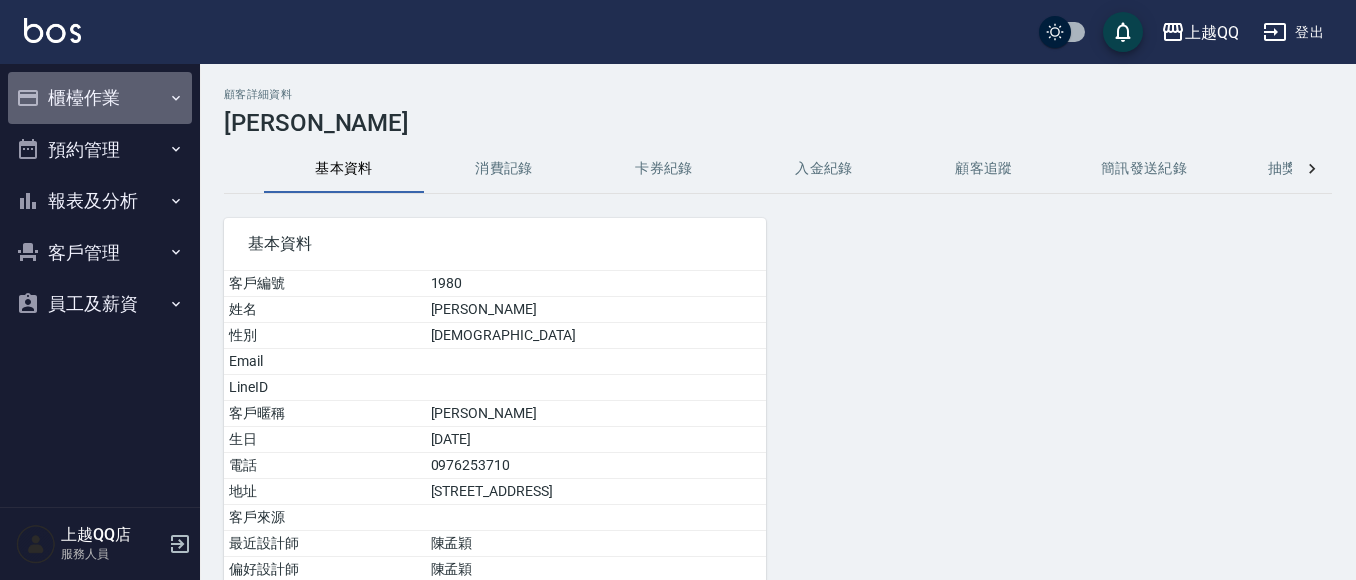 click on "櫃檯作業" at bounding box center (100, 98) 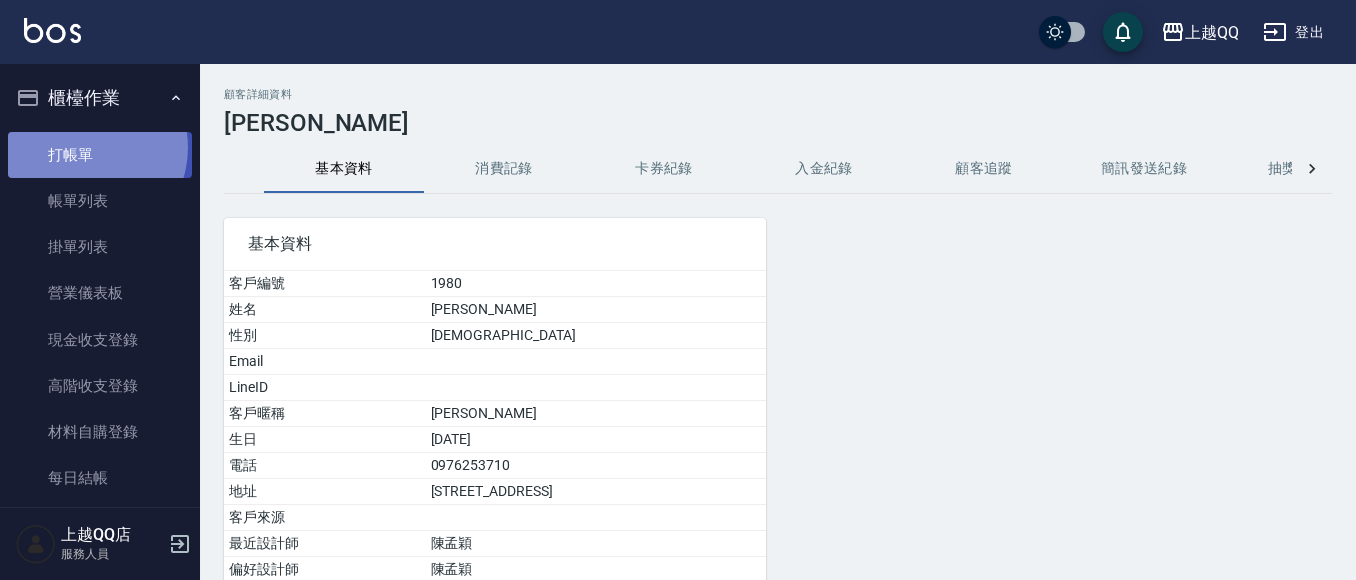 click on "打帳單" at bounding box center [100, 155] 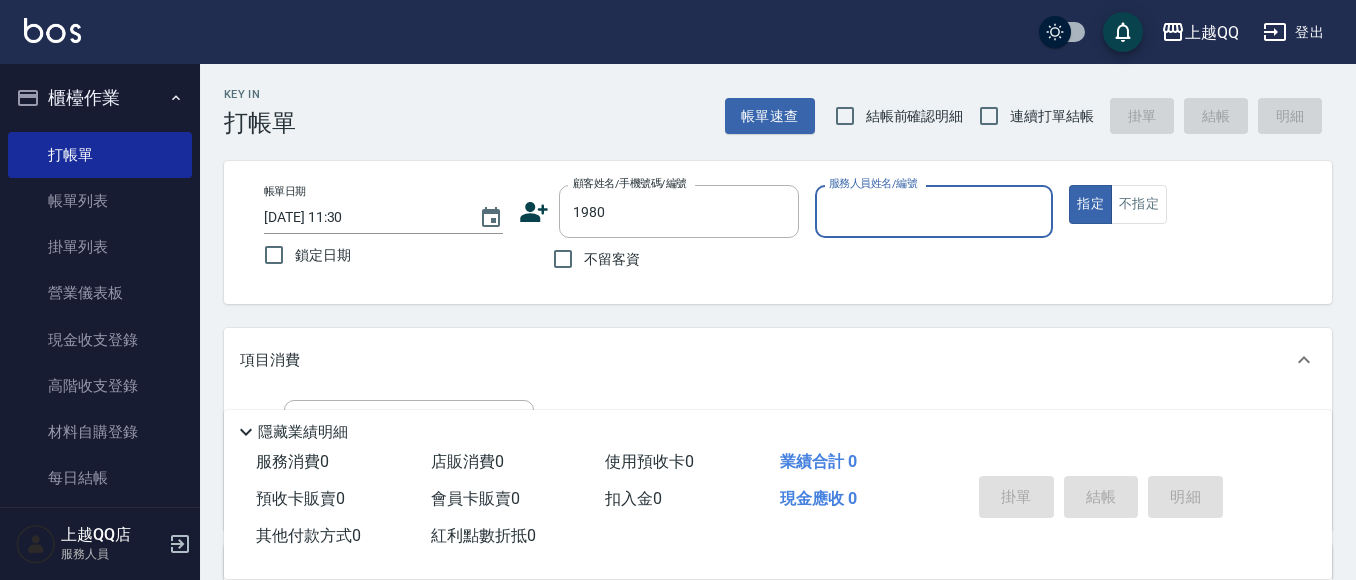 type on "范妙慧/0976253710/1980" 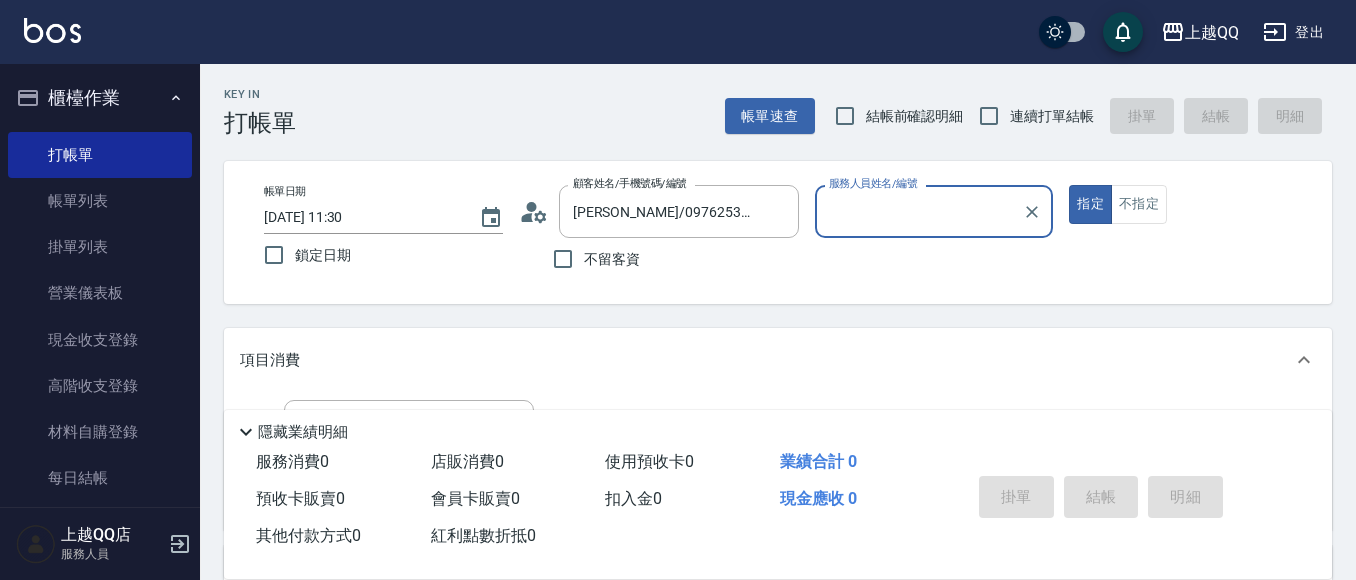 type on "孟穎-8" 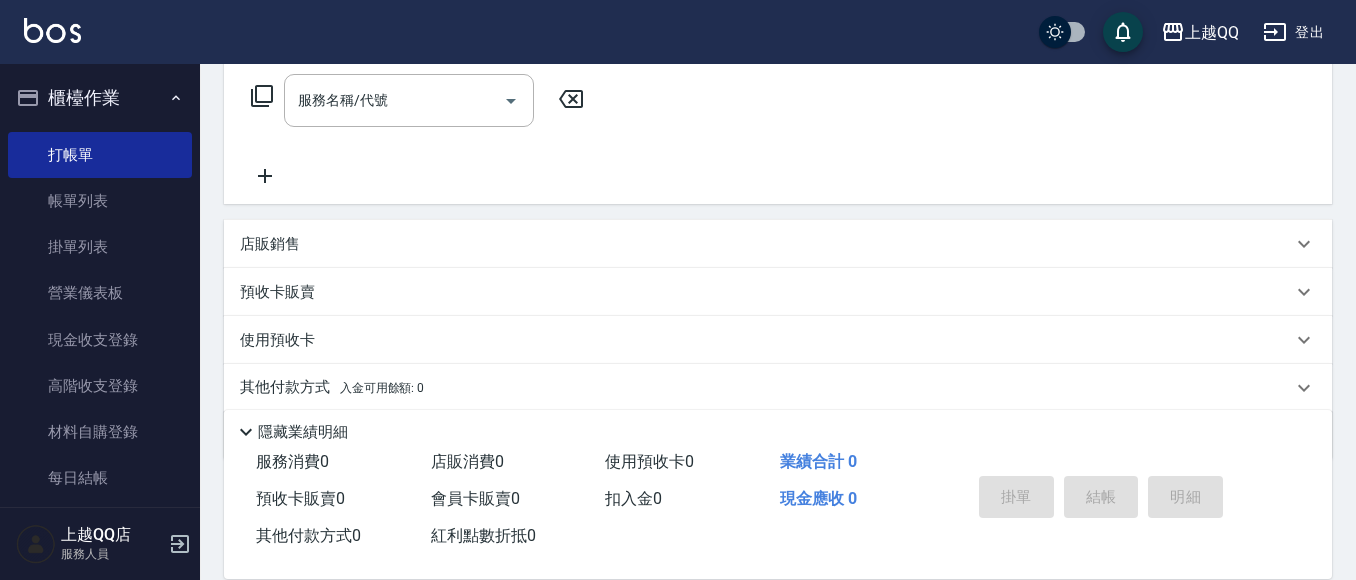 scroll, scrollTop: 339, scrollLeft: 0, axis: vertical 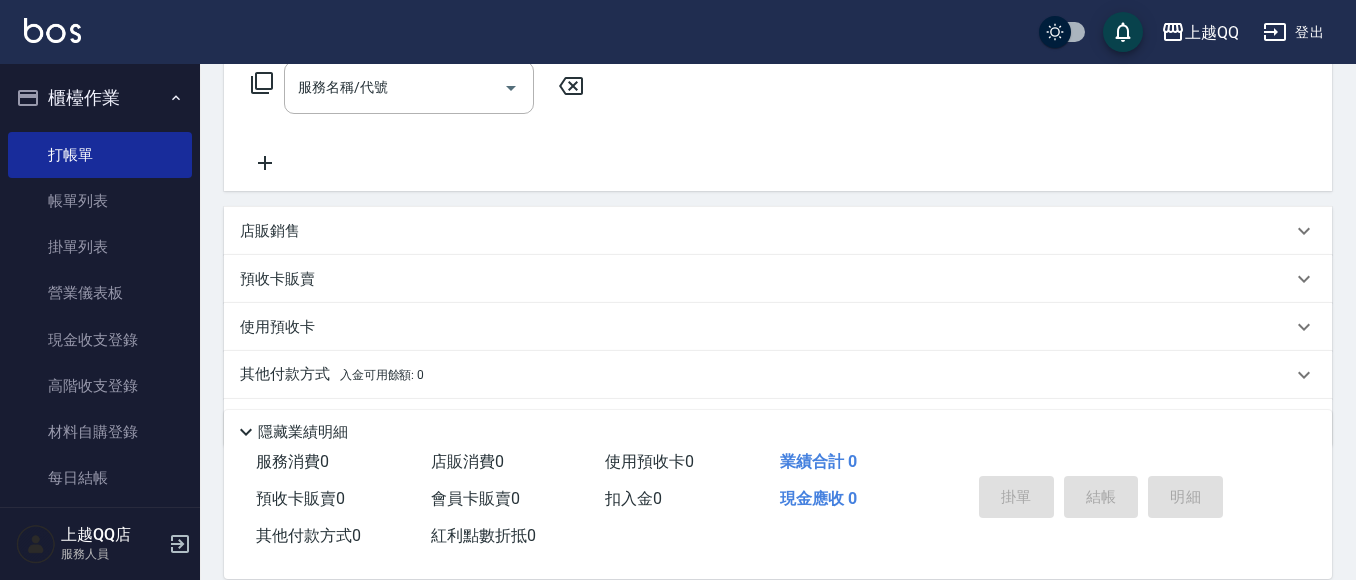 click on "店販銷售" at bounding box center (778, 231) 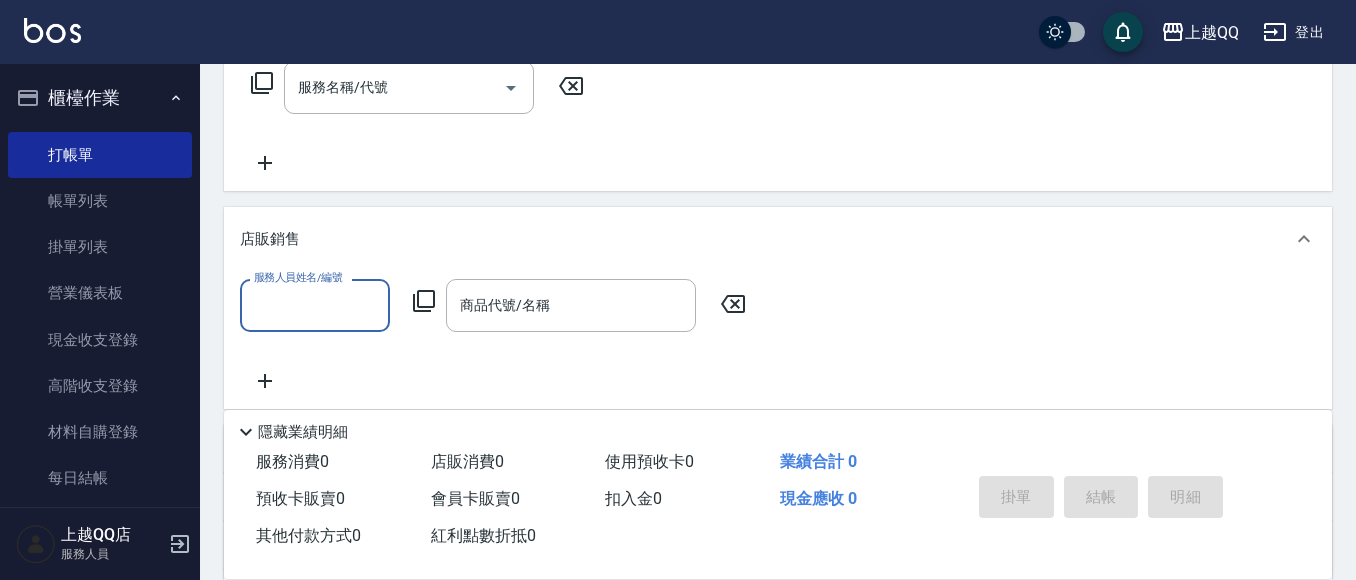 scroll, scrollTop: 0, scrollLeft: 0, axis: both 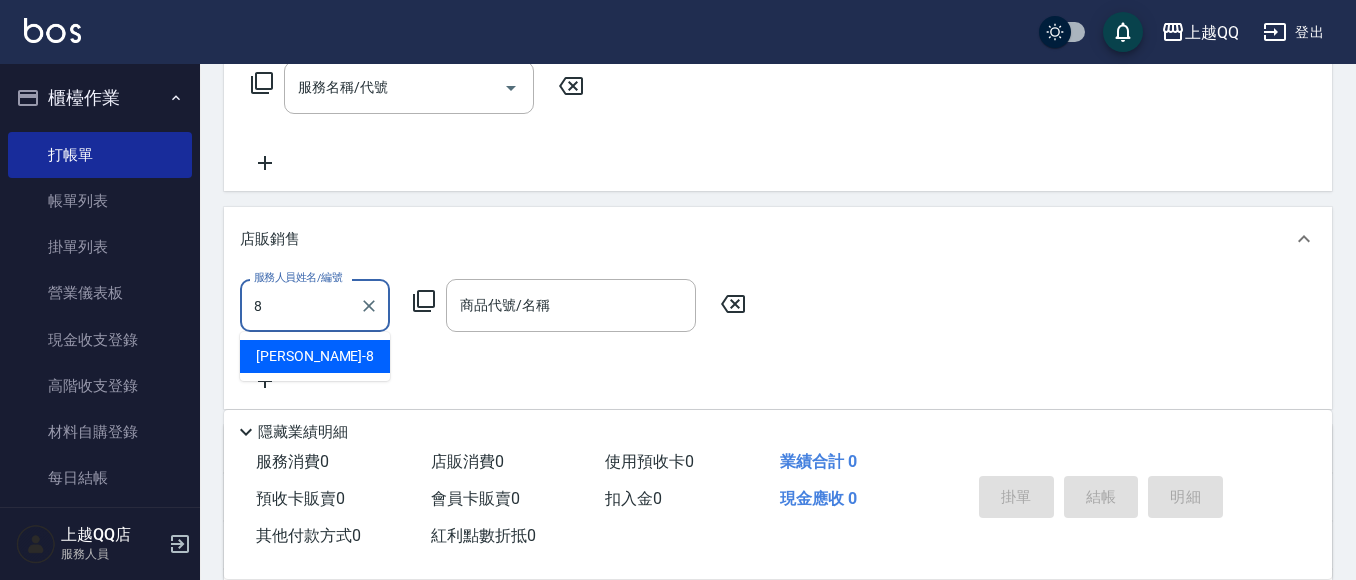 click on "孟穎 -8" at bounding box center [315, 356] 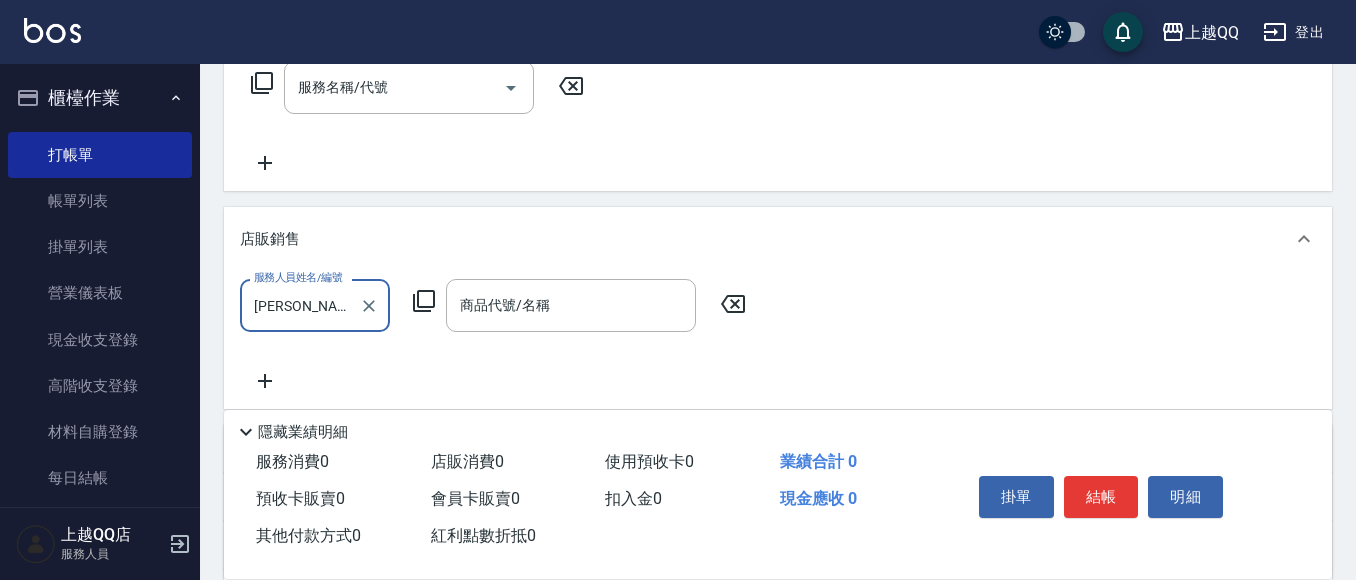 type on "孟穎-8" 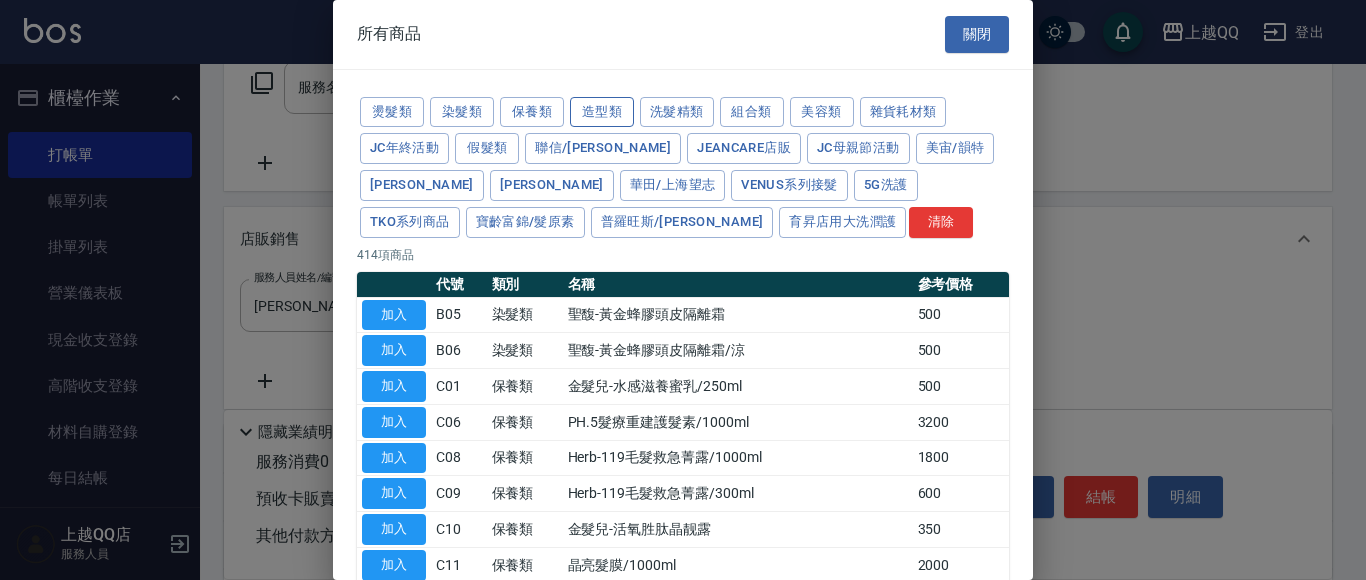 click on "造型類" at bounding box center [602, 112] 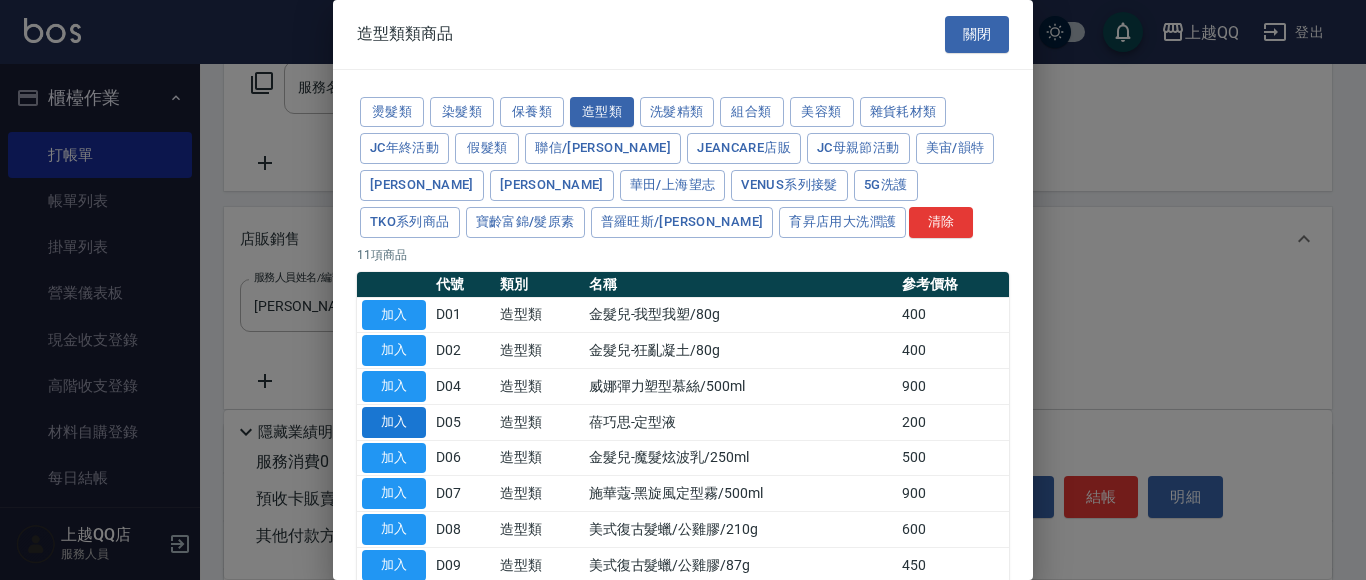 click on "加入" at bounding box center [394, 422] 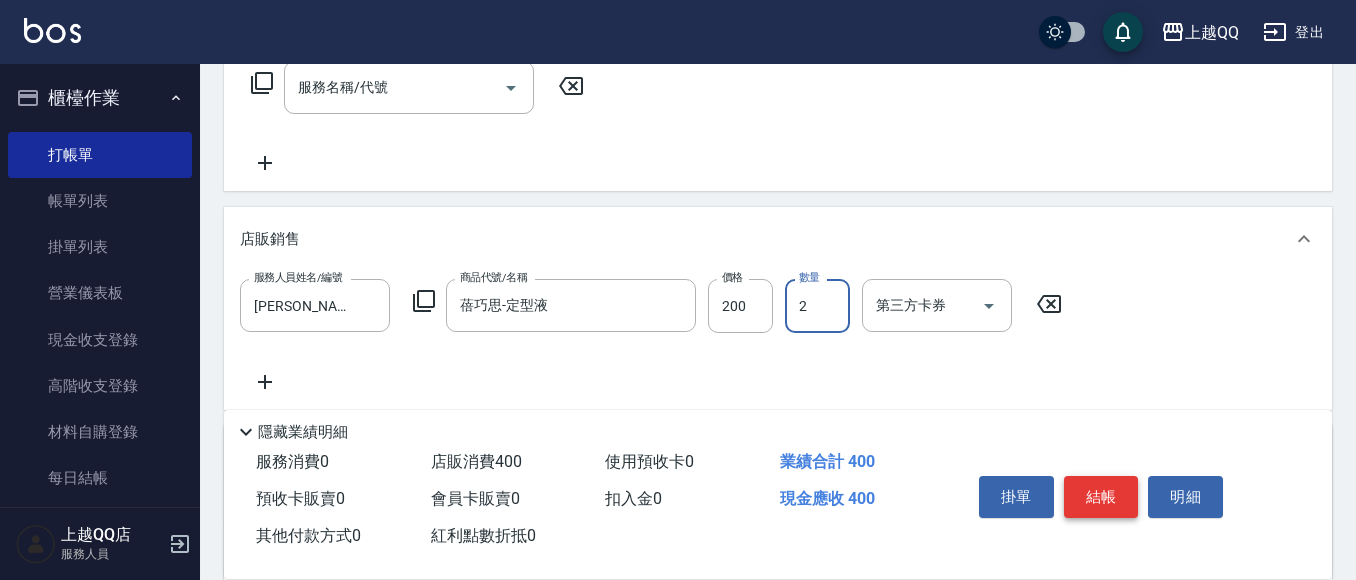 type on "2" 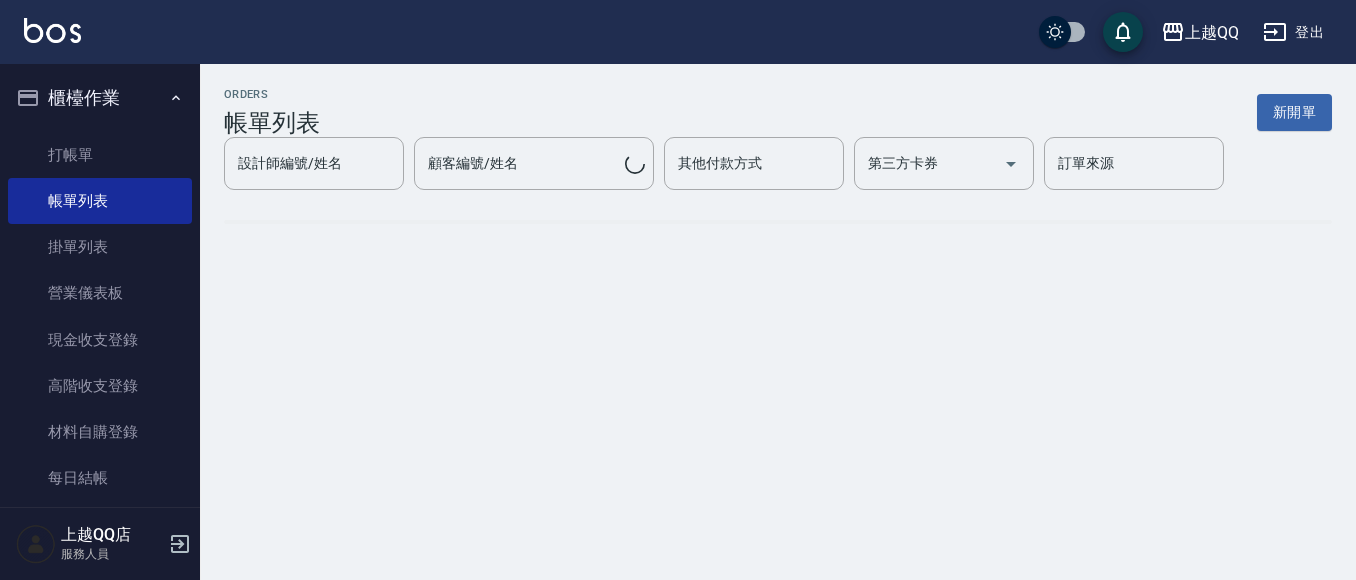 scroll, scrollTop: 0, scrollLeft: 0, axis: both 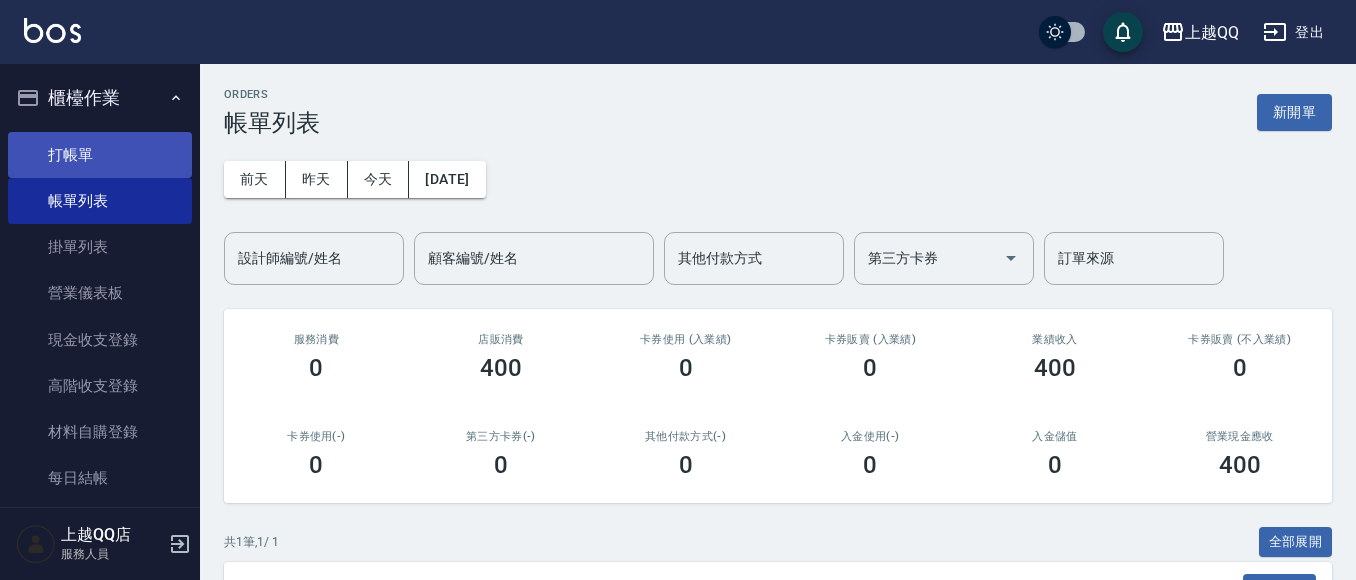 click on "打帳單" at bounding box center (100, 155) 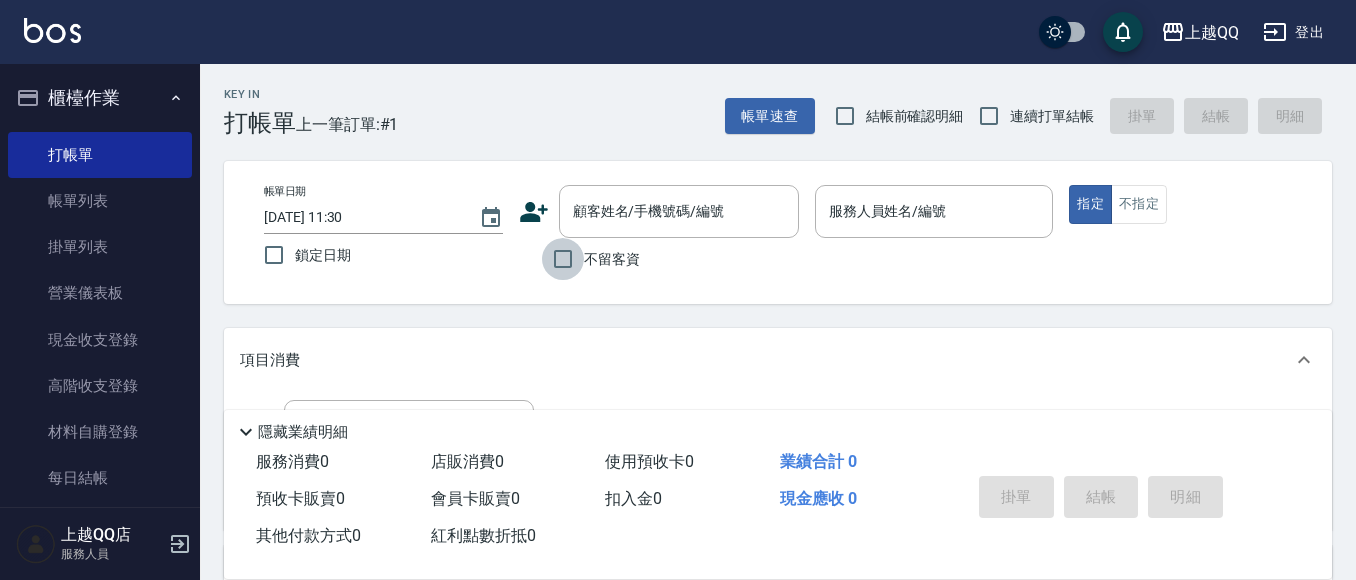 click on "不留客資" at bounding box center [563, 259] 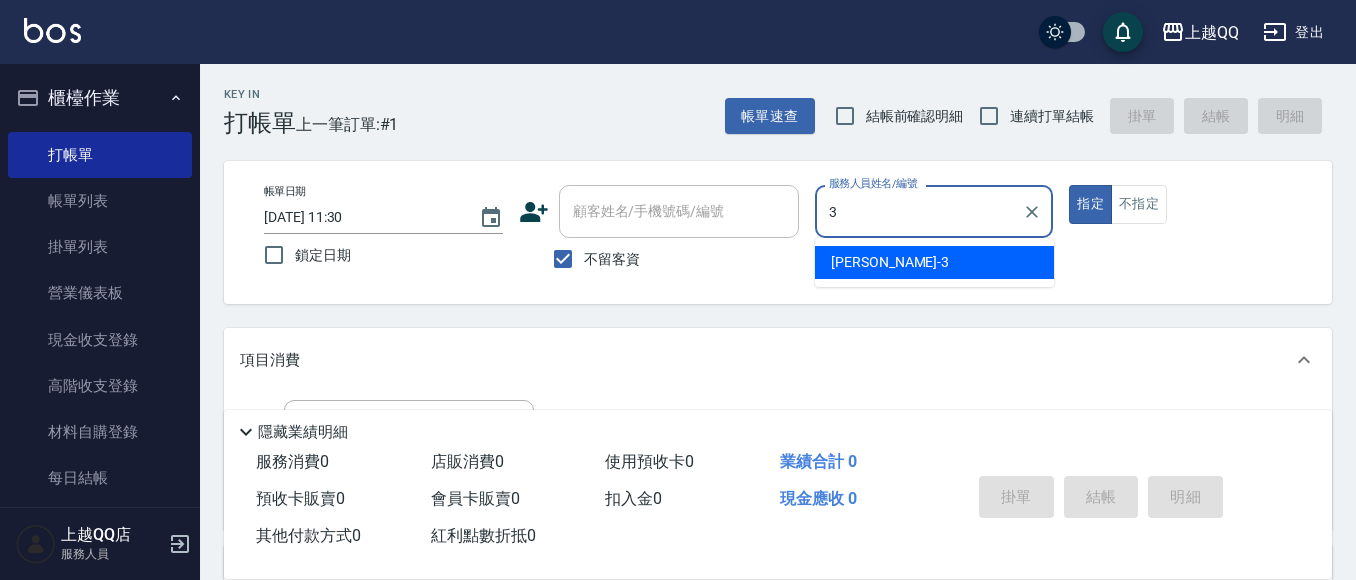 type on "3" 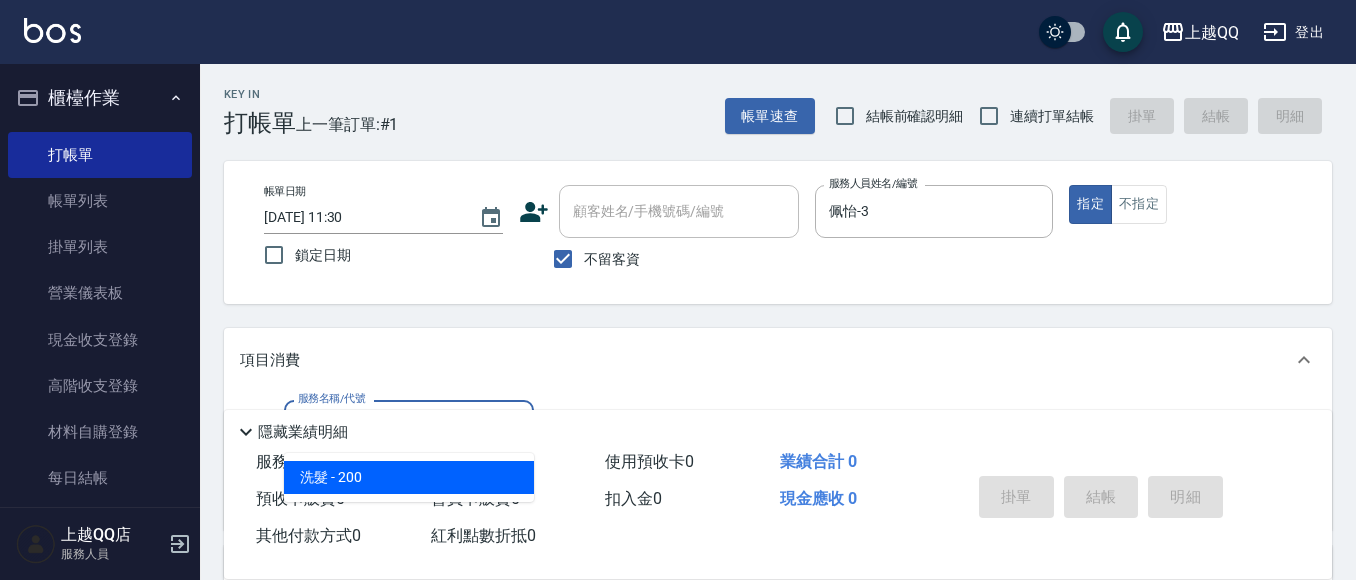 type on "洗髮(101)" 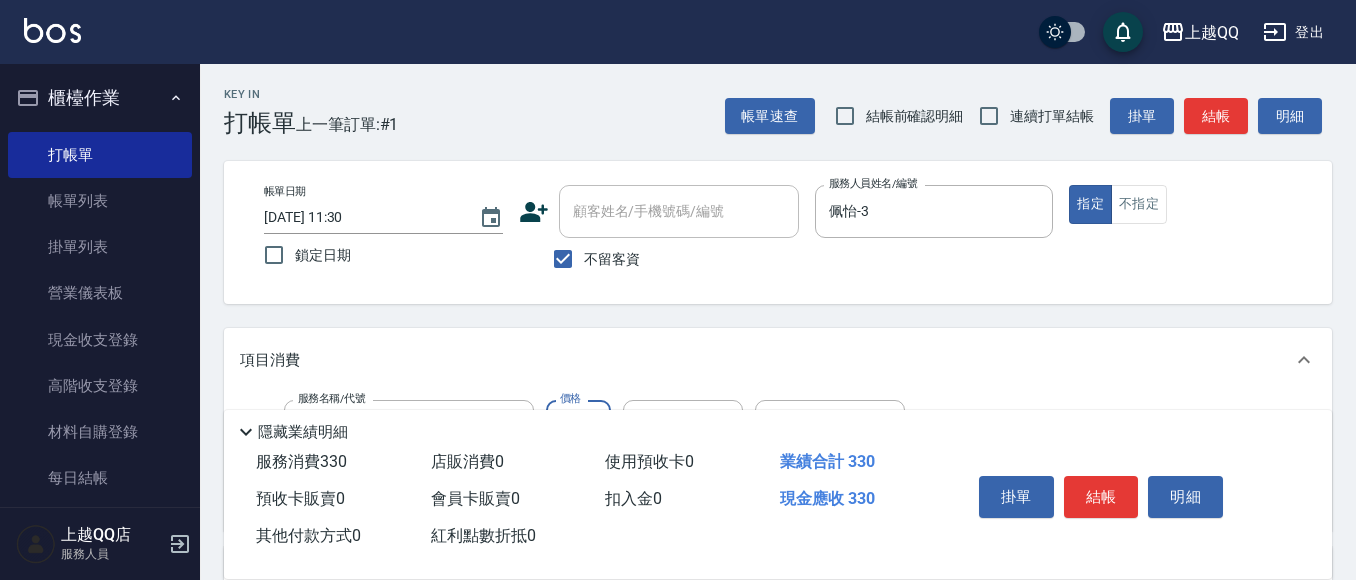 type on "330" 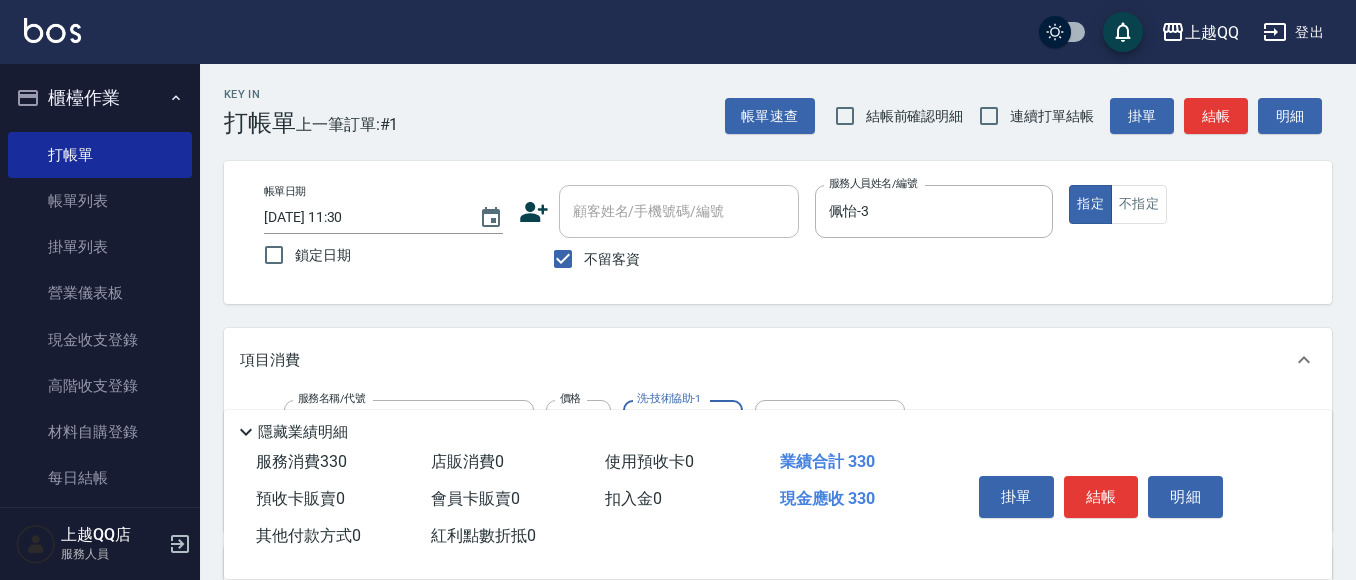 type on "佩怡-3" 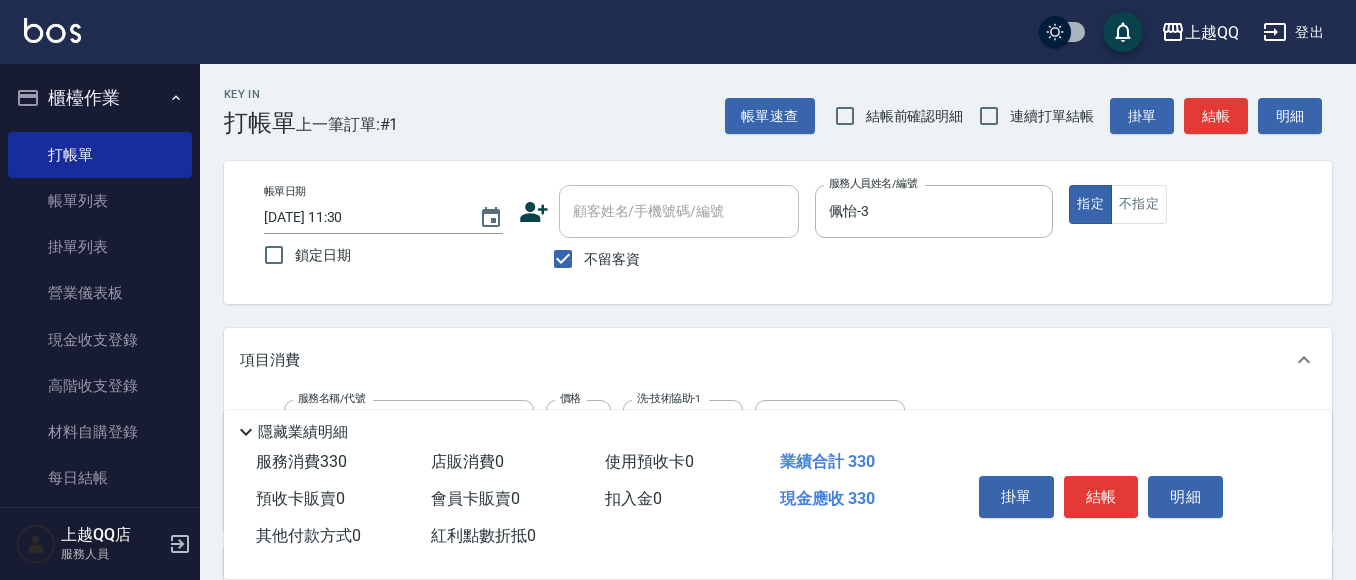 drag, startPoint x: 1342, startPoint y: 161, endPoint x: 1356, endPoint y: 205, distance: 46.173584 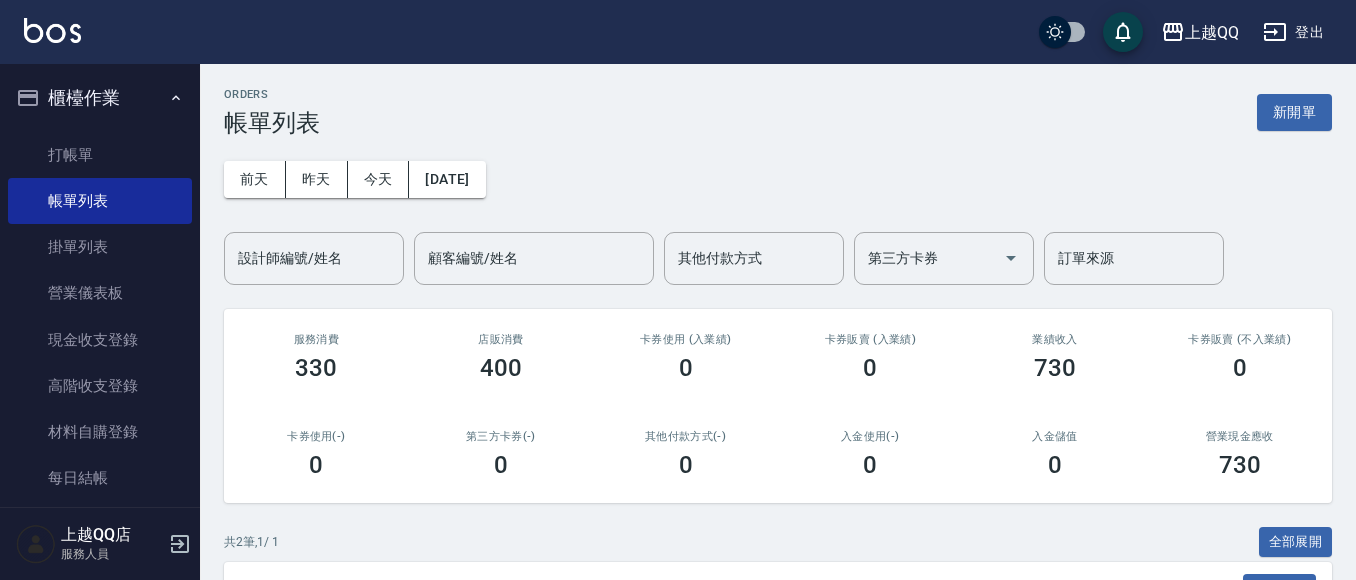 click on "ORDERS 帳單列表 新開單 前天 昨天 今天 2025/07/15 設計師編號/姓名 設計師編號/姓名 顧客編號/姓名 顧客編號/姓名 其他付款方式 其他付款方式 第三方卡券 第三方卡券 訂單來源 訂單來源 服務消費 330 店販消費 400 卡券使用 (入業績) 0 卡券販賣 (入業績) 0 業績收入 730 卡券販賣 (不入業績) 0 卡券使用(-) 0 第三方卡券(-) 0 其他付款方式(-) 0 入金使用(-) 0 入金儲值 0 營業現金應收 730 共  2  筆,  1  /   1 全部展開 訂單列表 報表匯出 展開 列印 操作 帳單編號/時間 客戶 設計師 指定 營業現金應收 服務消費 店販消費 卡券使用 (入業績) 卡券販賣 (入業績) 業績收入 卡券販賣 (不入業績) 卡券使用(-) 第三方卡券(-) 其他付款方式(-) 入金使用(-) 備註 訂單來源 列印 詳情 #2 07/15 (二) 11:30 不留客資 不留客資 佩怡 /3 Y 330 330 0 0 0 330 0 0 0 0 0 列印 詳情 #1 07/15 (二) 11:30 范妙慧 (1980) 0976253710 孟穎" at bounding box center (778, 451) 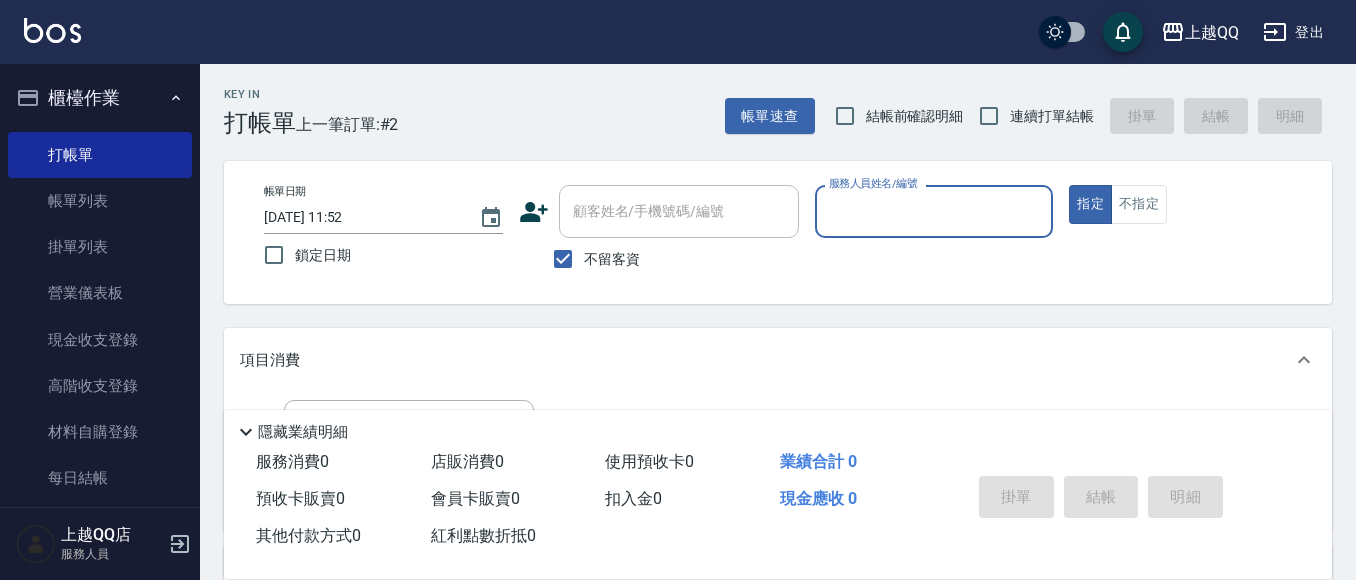 click on "連續打單結帳" at bounding box center (1031, 116) 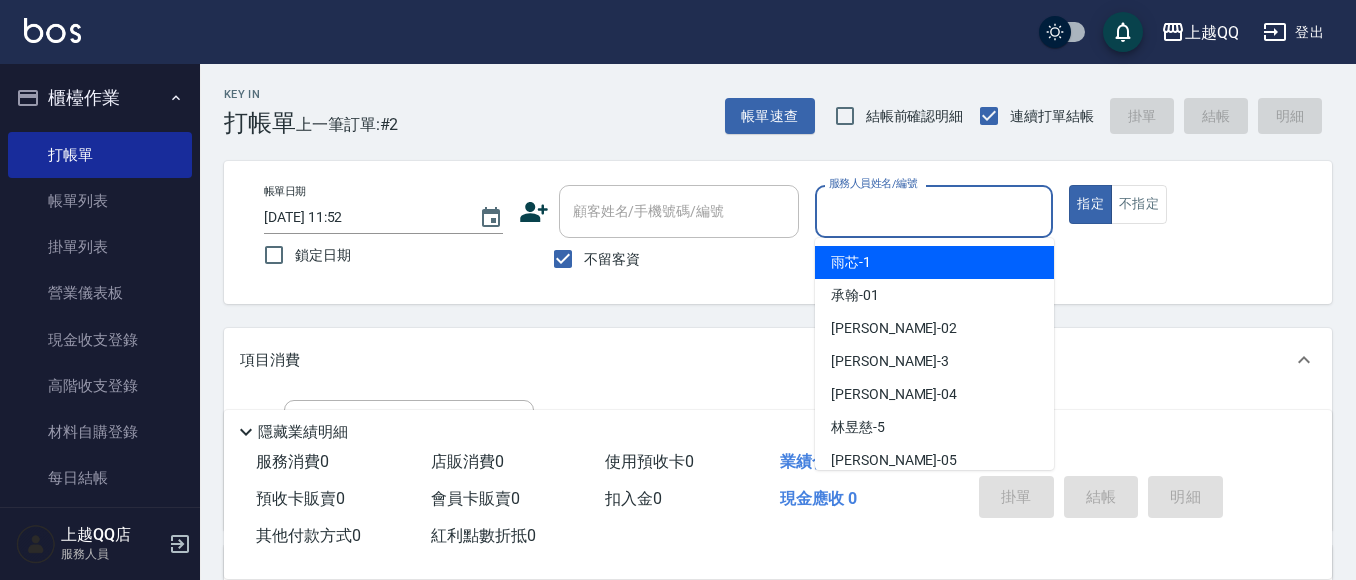 click on "服務人員姓名/編號" at bounding box center (934, 211) 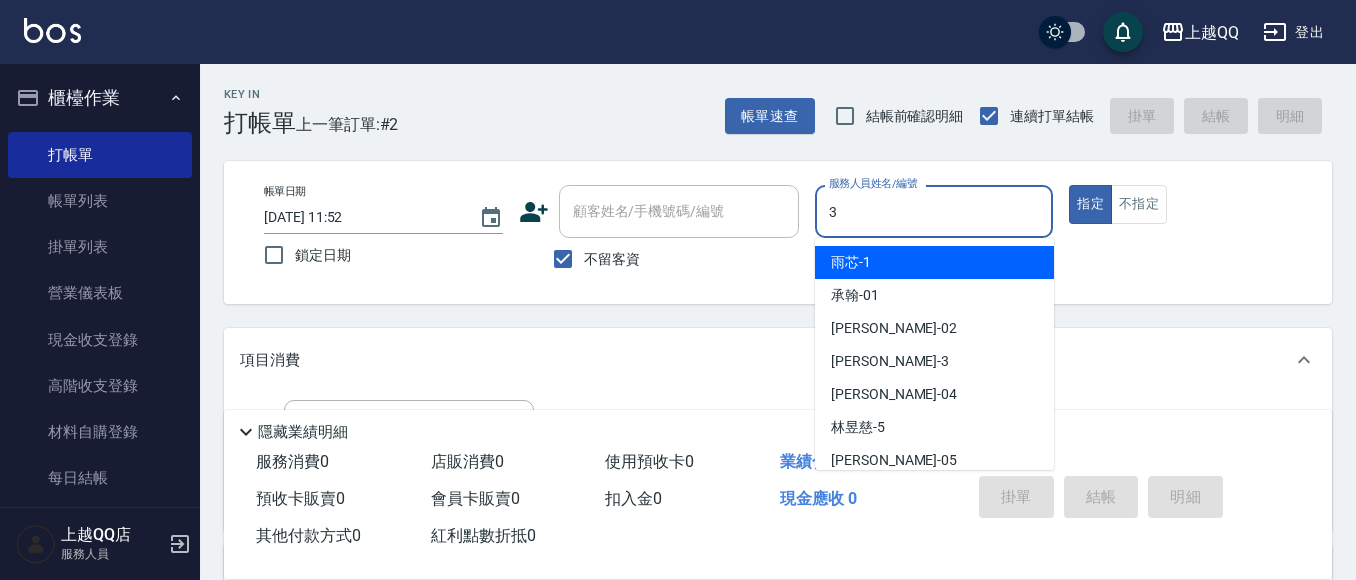 type on "3" 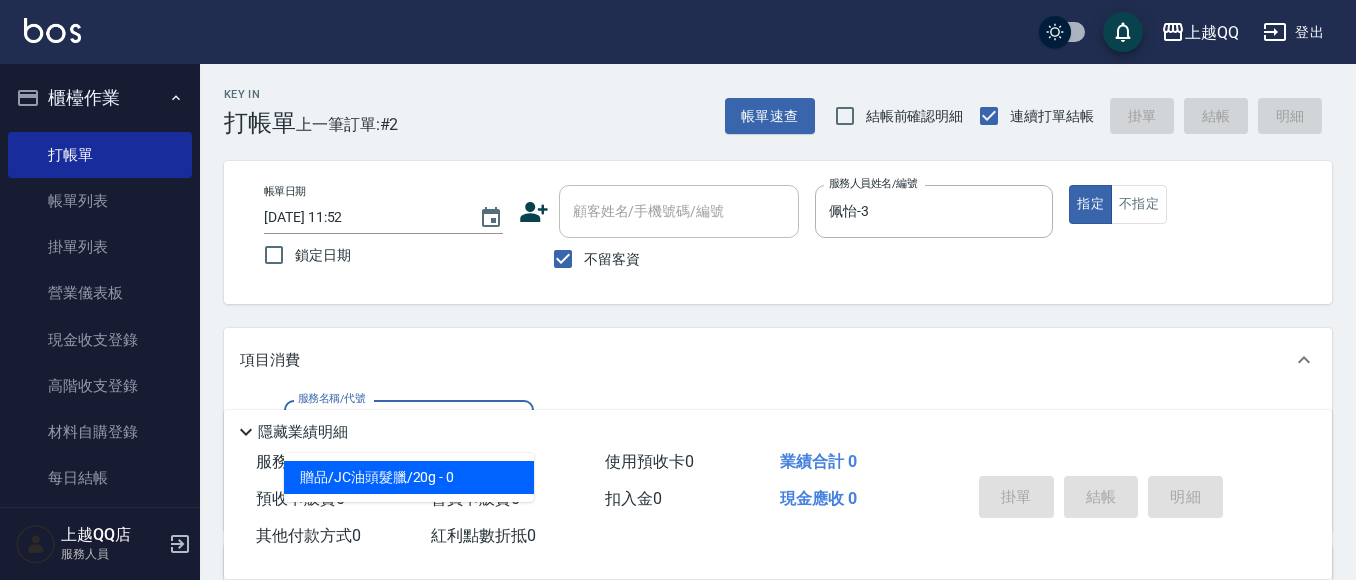 type on "贈品/JC油頭髮臘/20g(1108)" 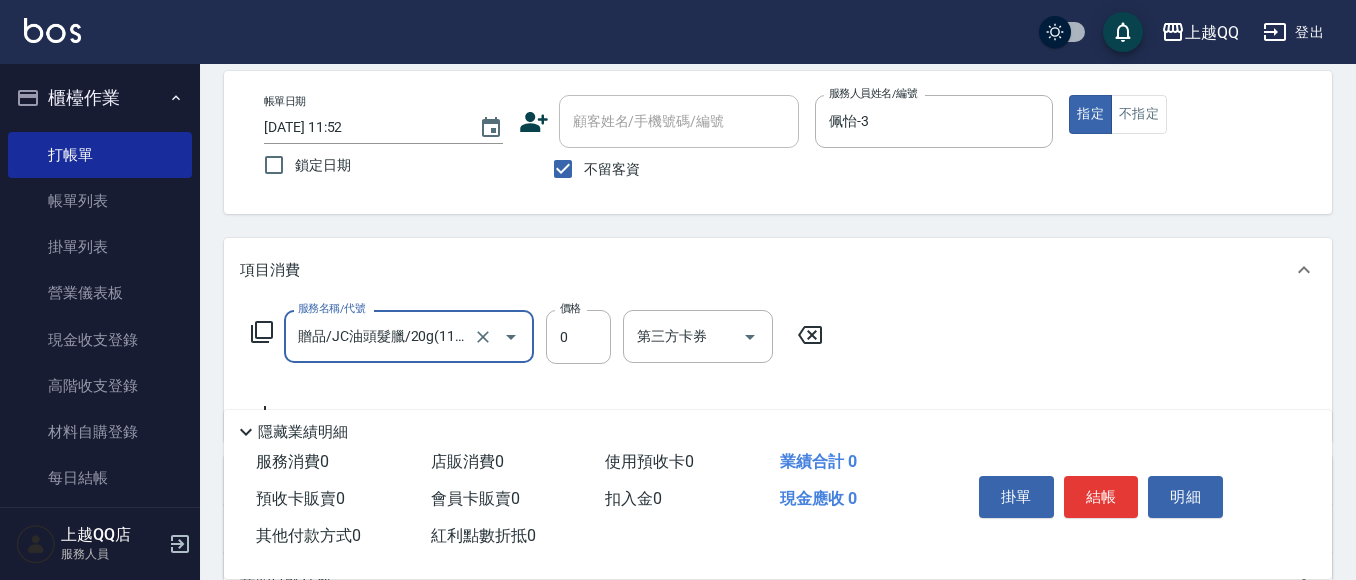 scroll, scrollTop: 106, scrollLeft: 0, axis: vertical 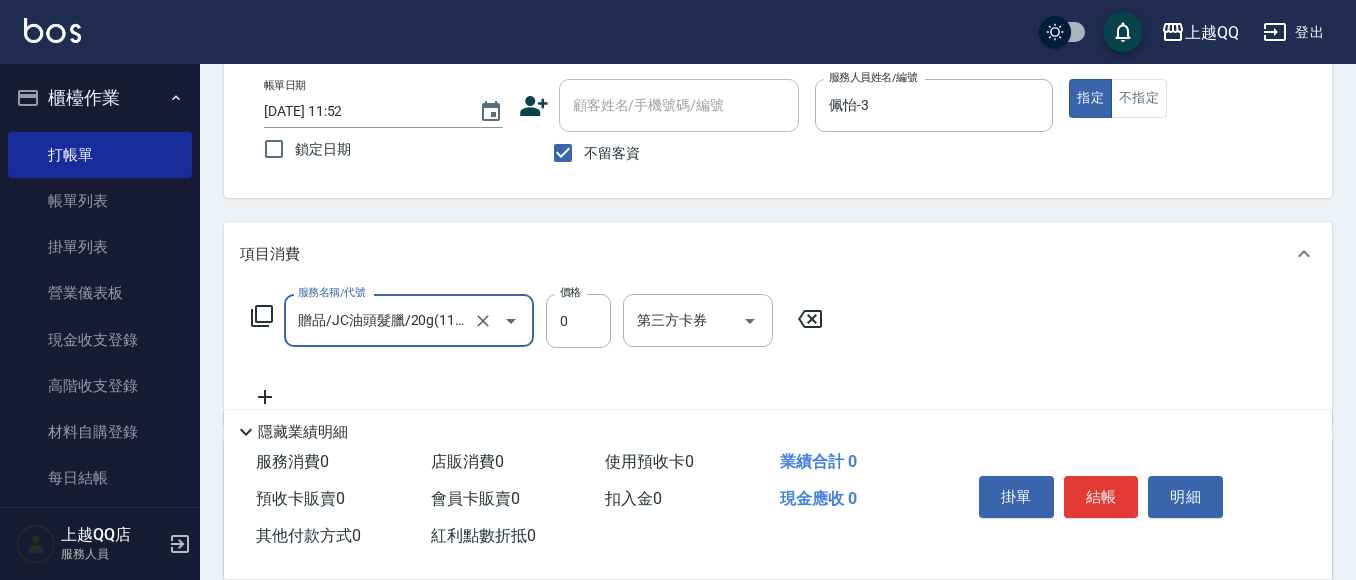 click 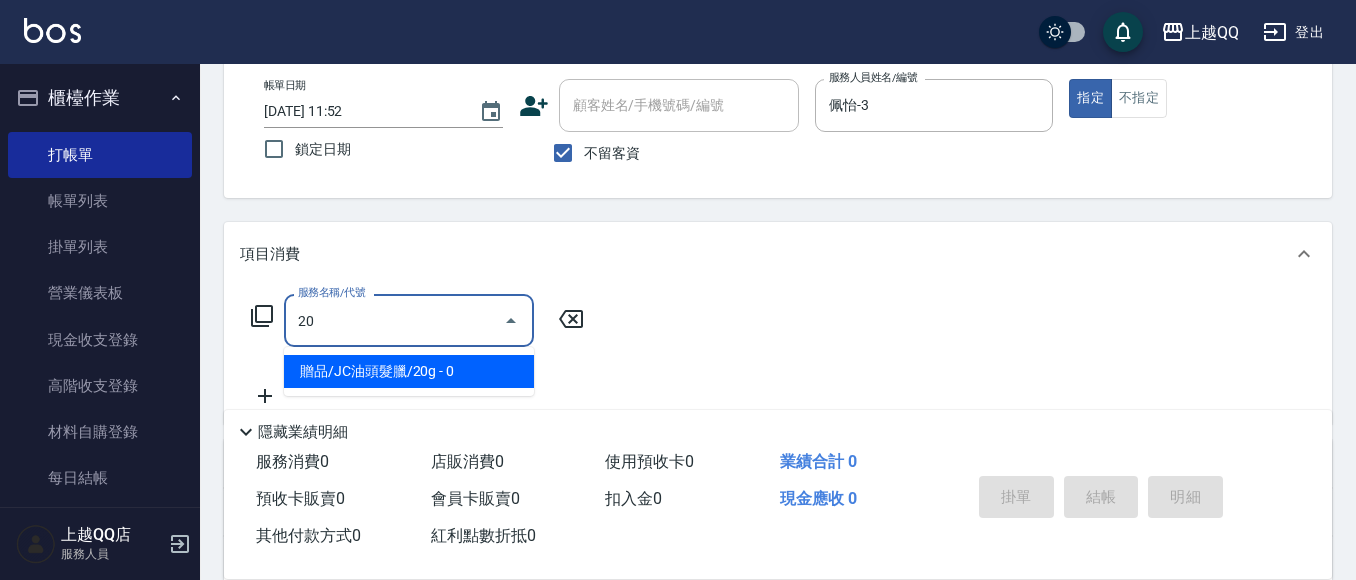 scroll, scrollTop: 0, scrollLeft: 0, axis: both 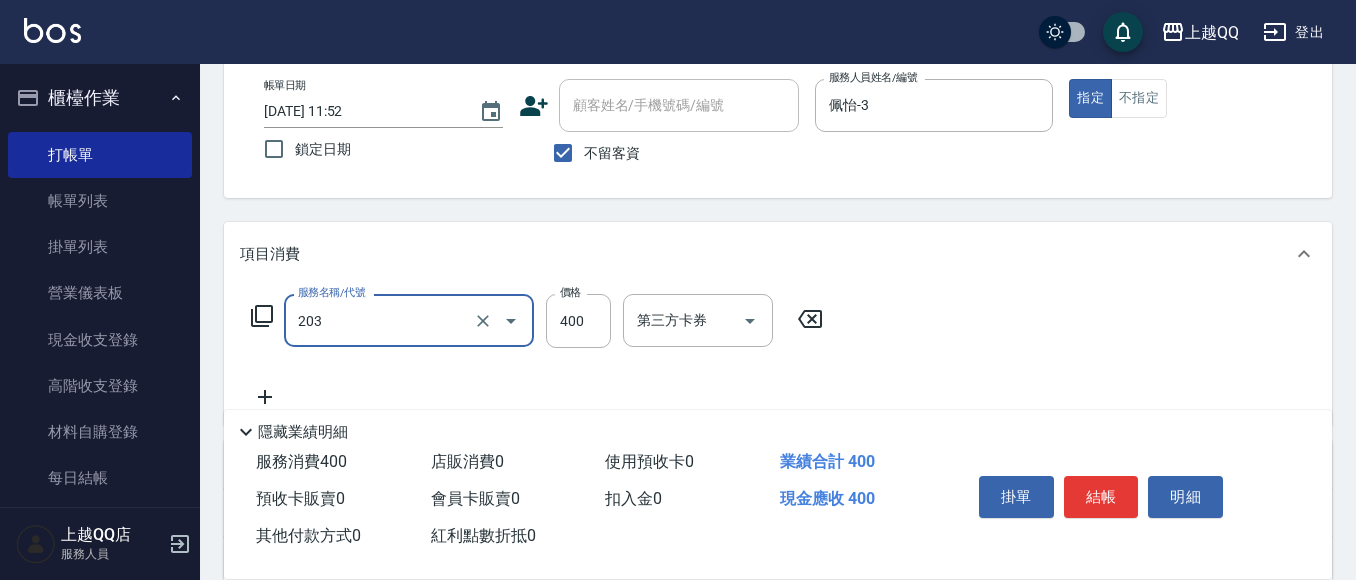type on "指定單剪(203)" 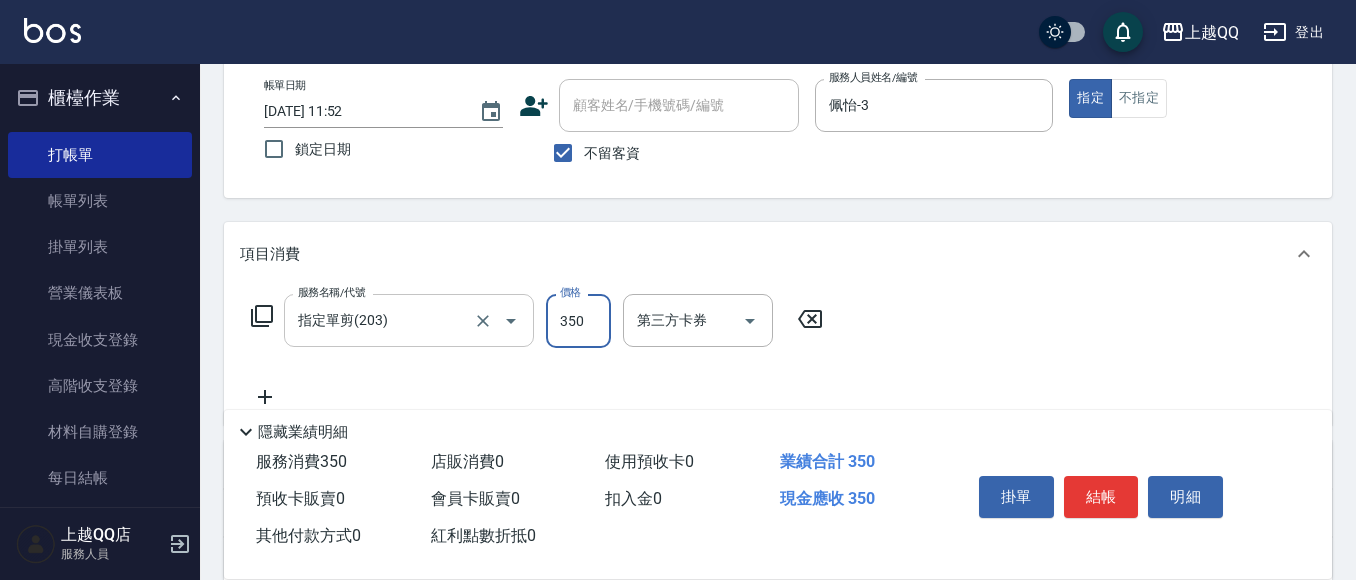 type on "350" 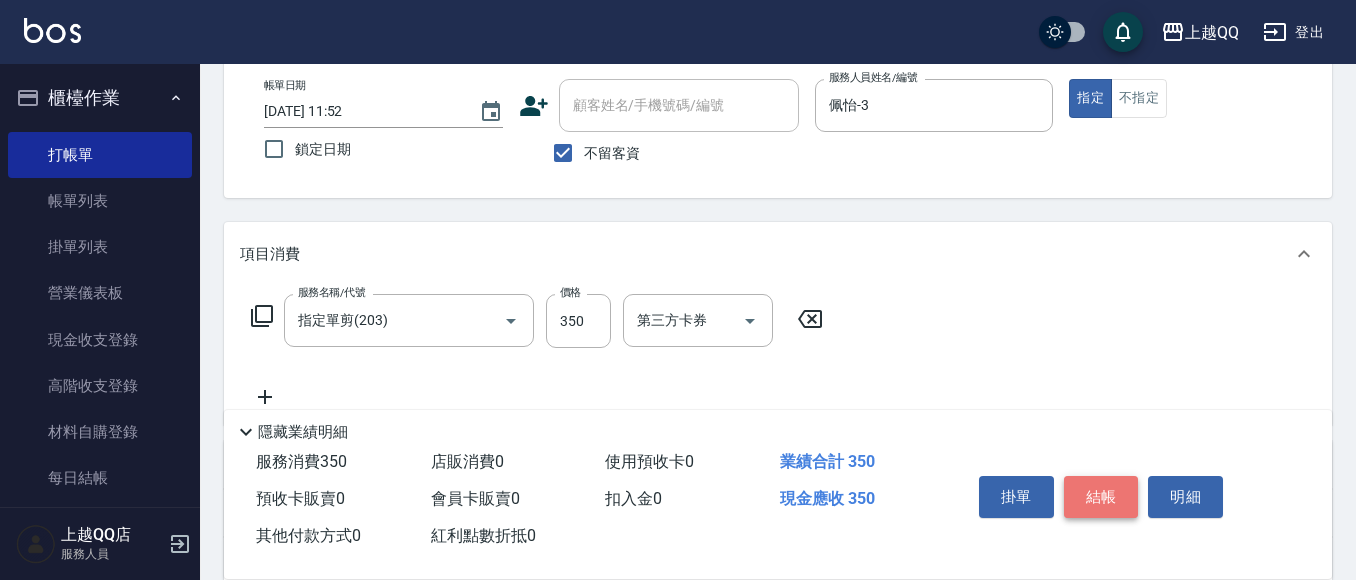 click on "結帳" at bounding box center (1101, 497) 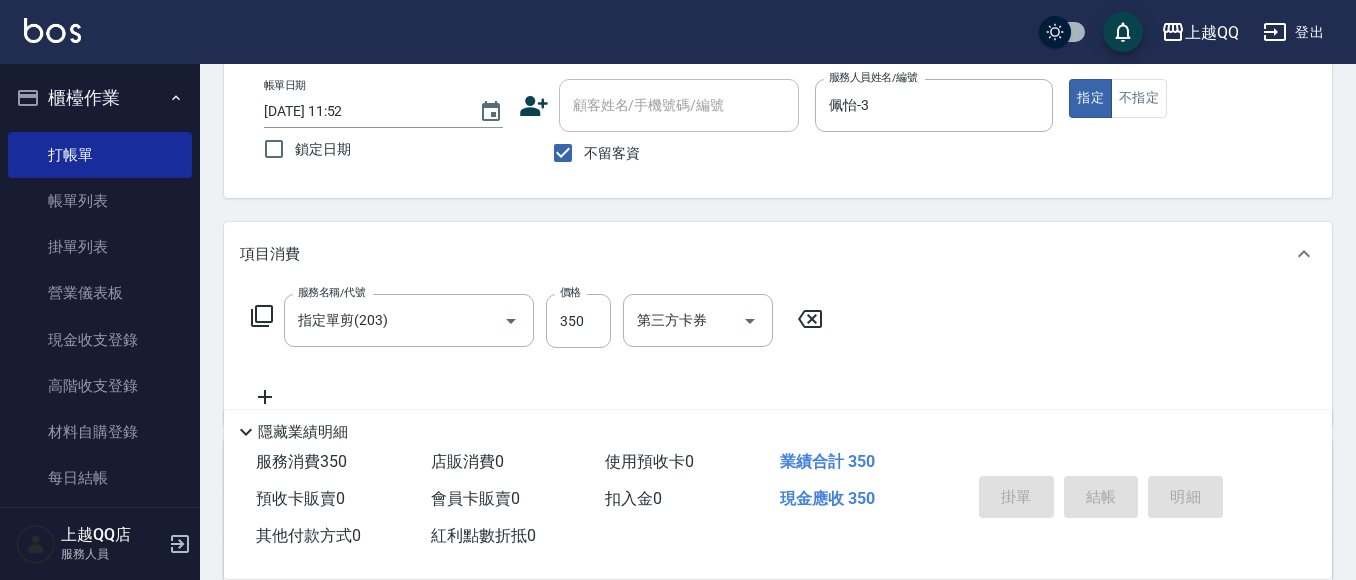 type on "2025/07/15 11:53" 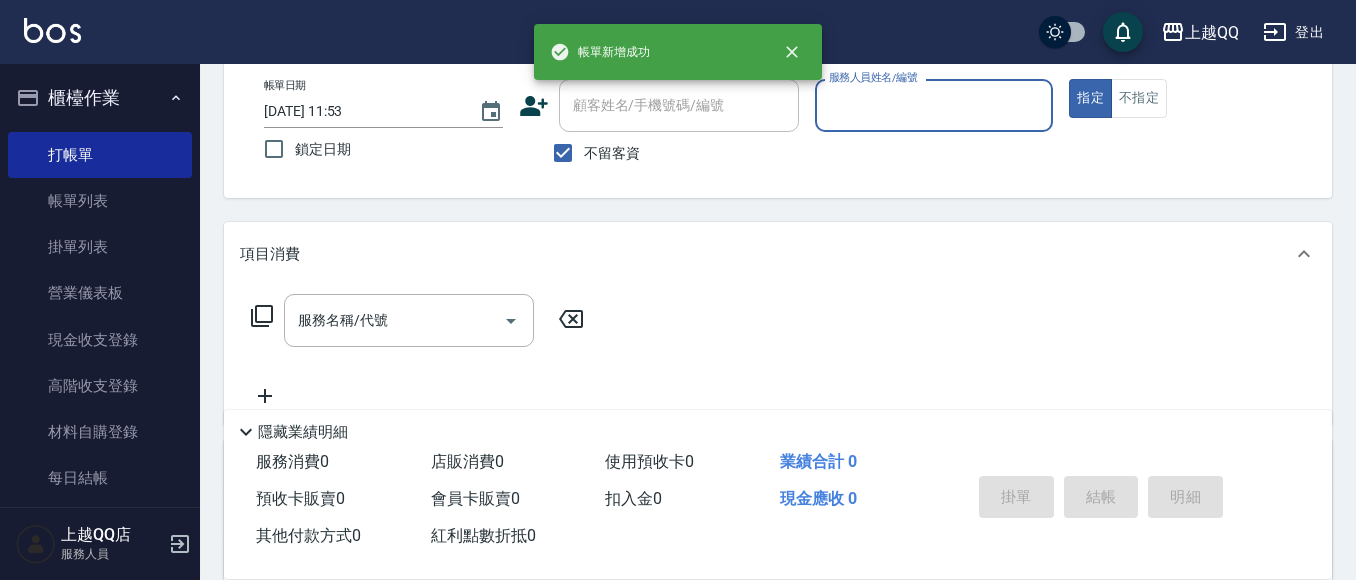 scroll, scrollTop: 48, scrollLeft: 0, axis: vertical 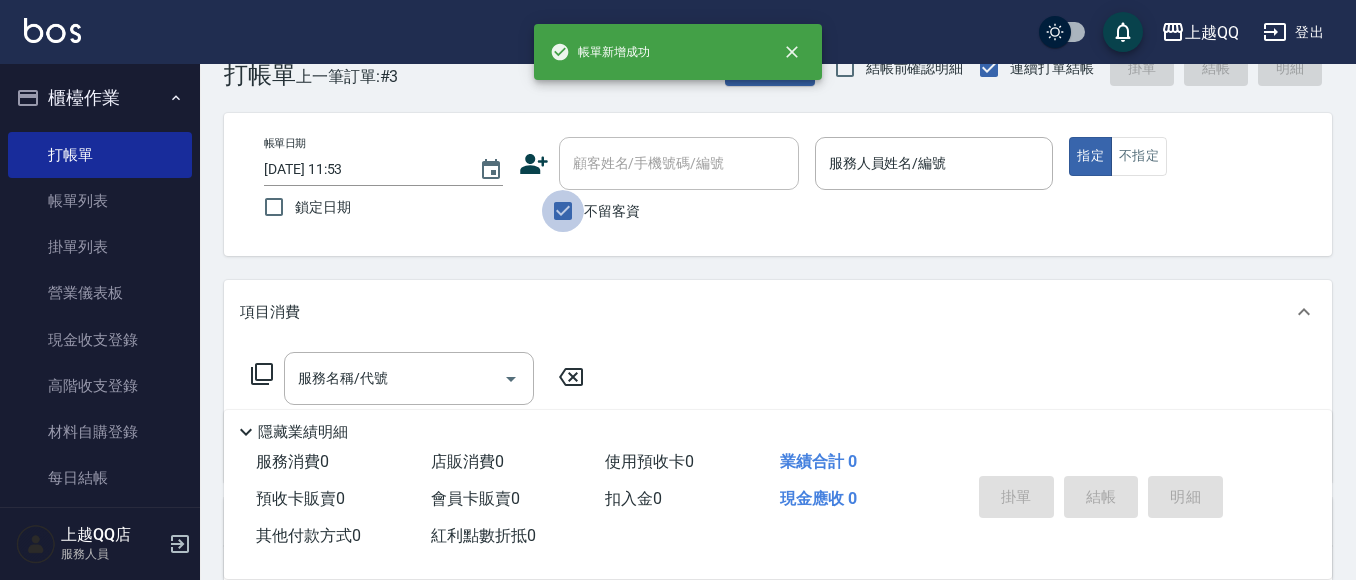 click on "不留客資" at bounding box center [563, 211] 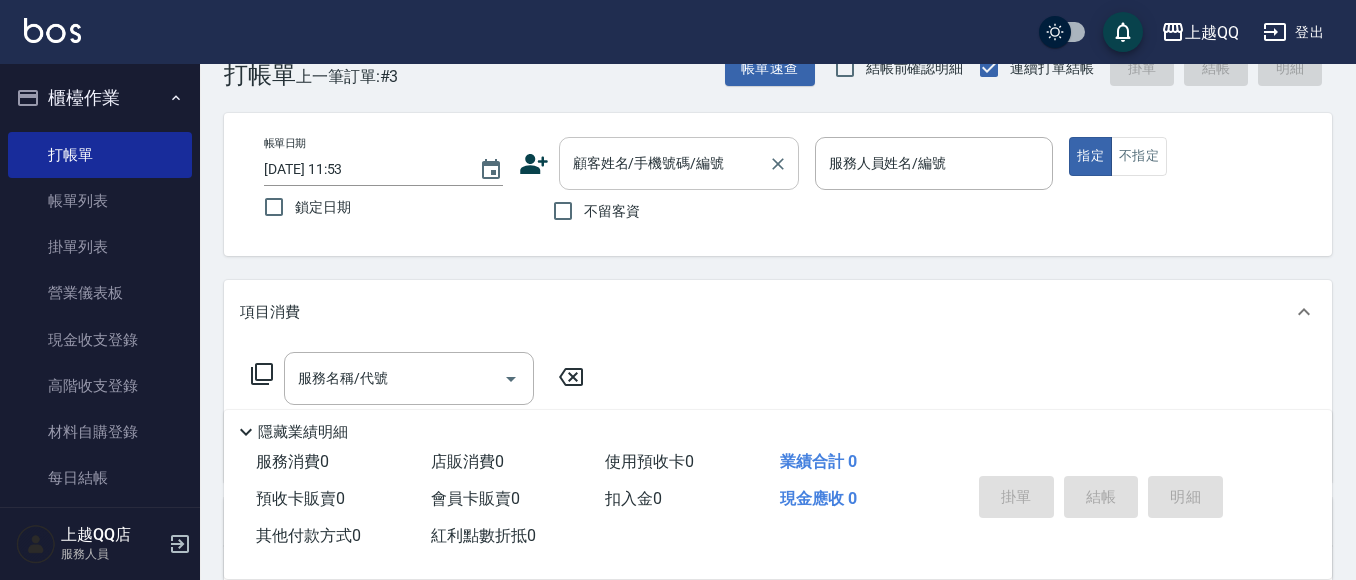 click on "顧客姓名/手機號碼/編號 顧客姓名/手機號碼/編號" at bounding box center [679, 163] 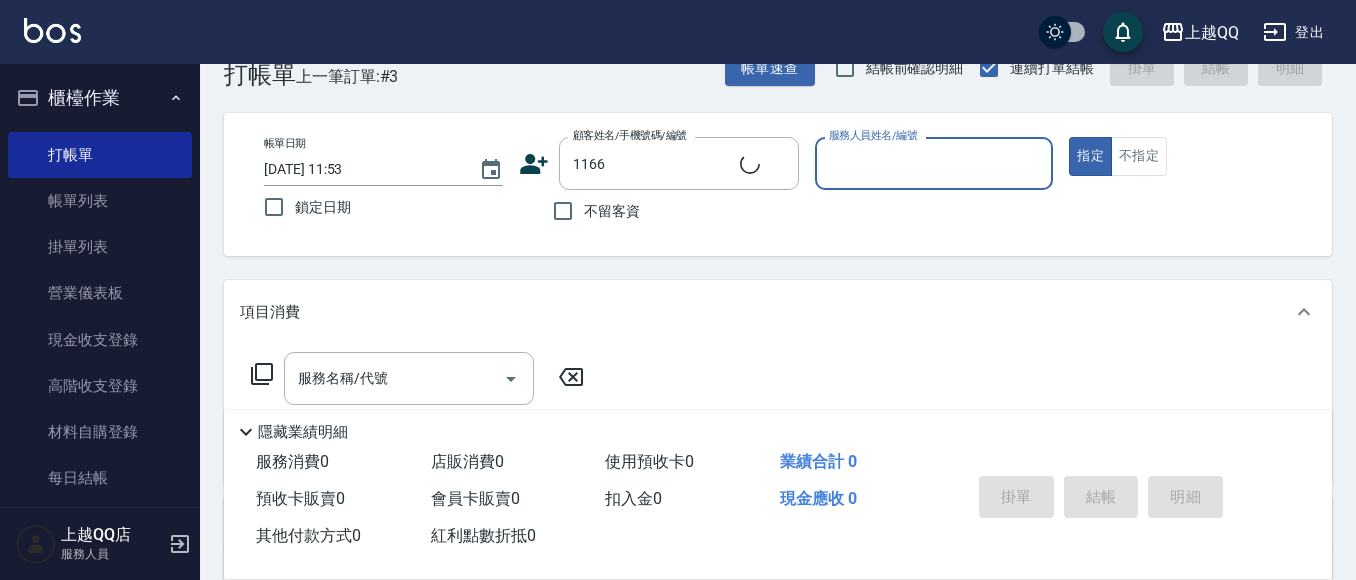 type on "陳美玲/0912470930/1166" 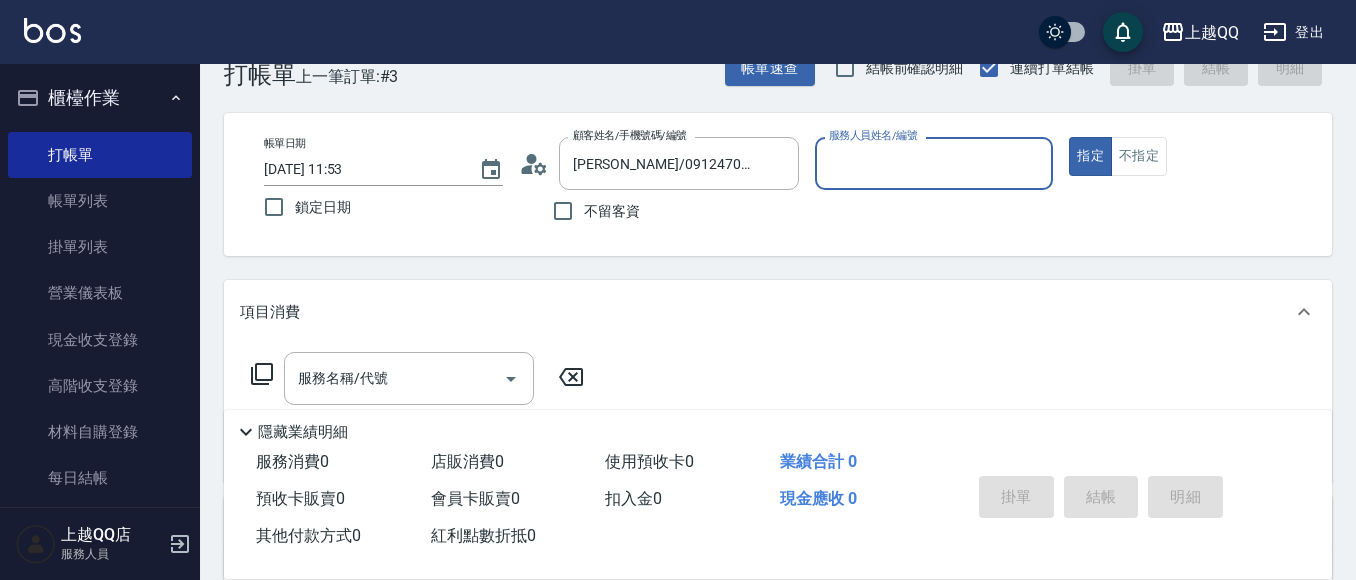 type on "佩怡-3" 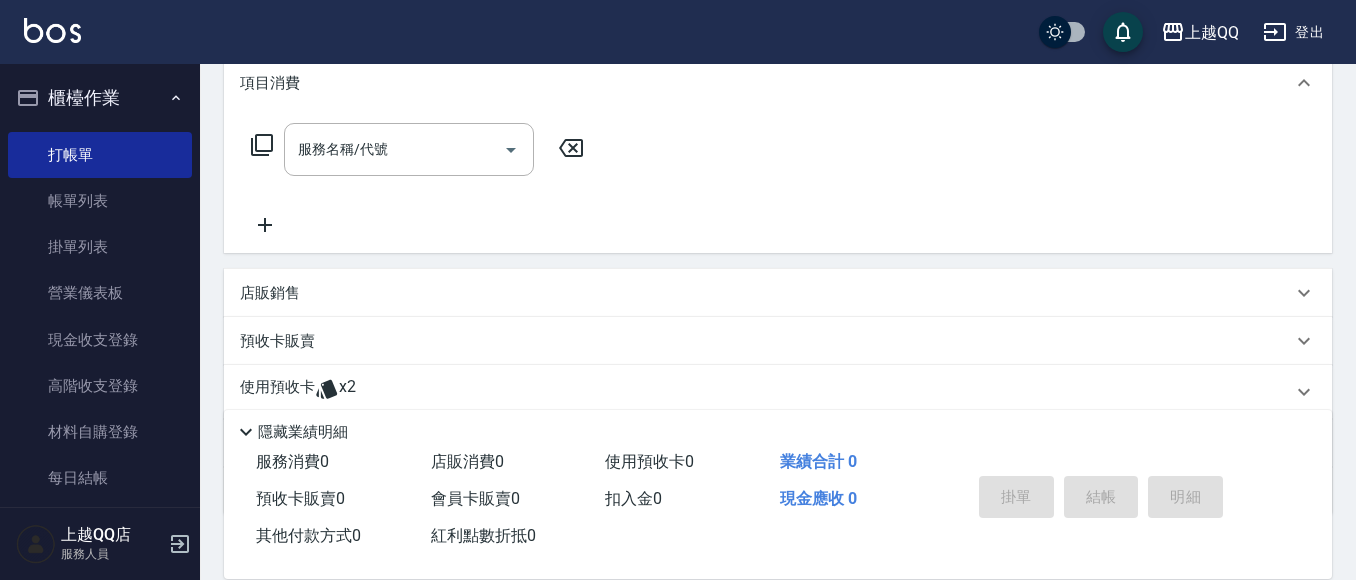 scroll, scrollTop: 345, scrollLeft: 0, axis: vertical 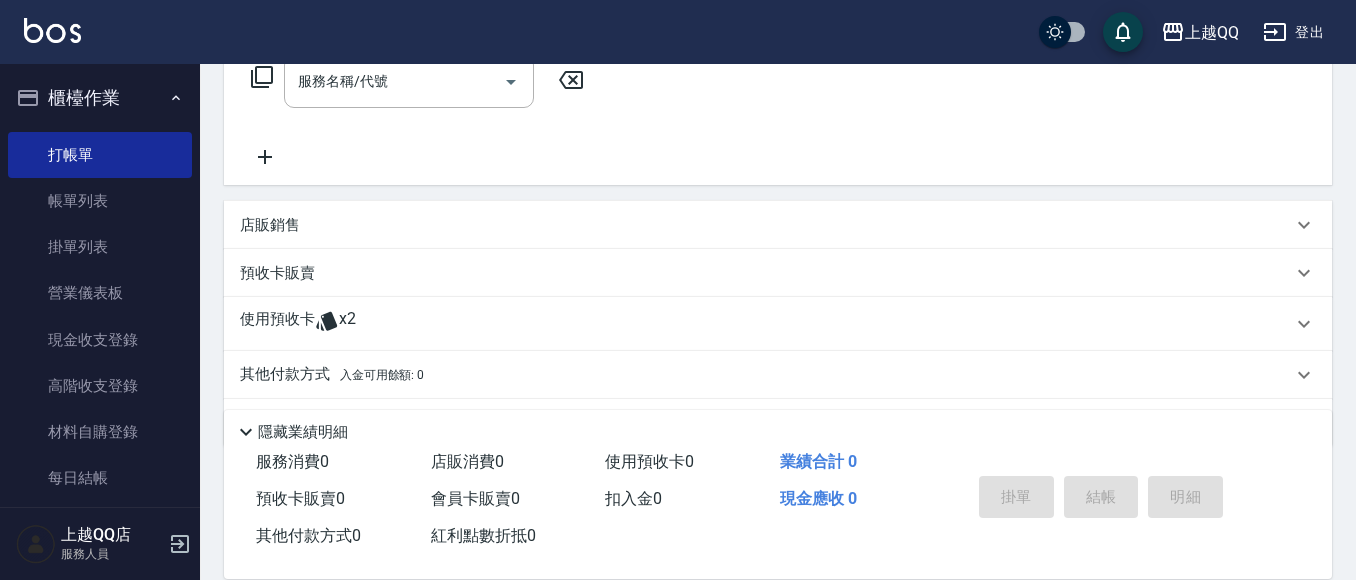 click on "服務名稱/代號 服務名稱/代號" at bounding box center (409, 81) 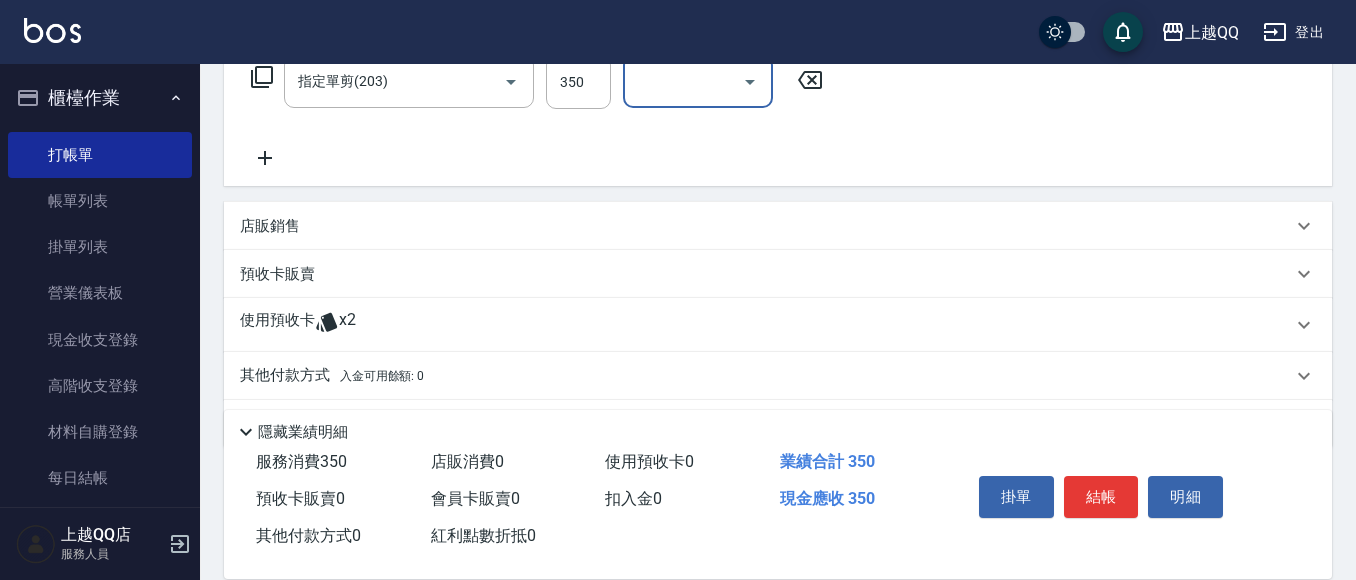 click 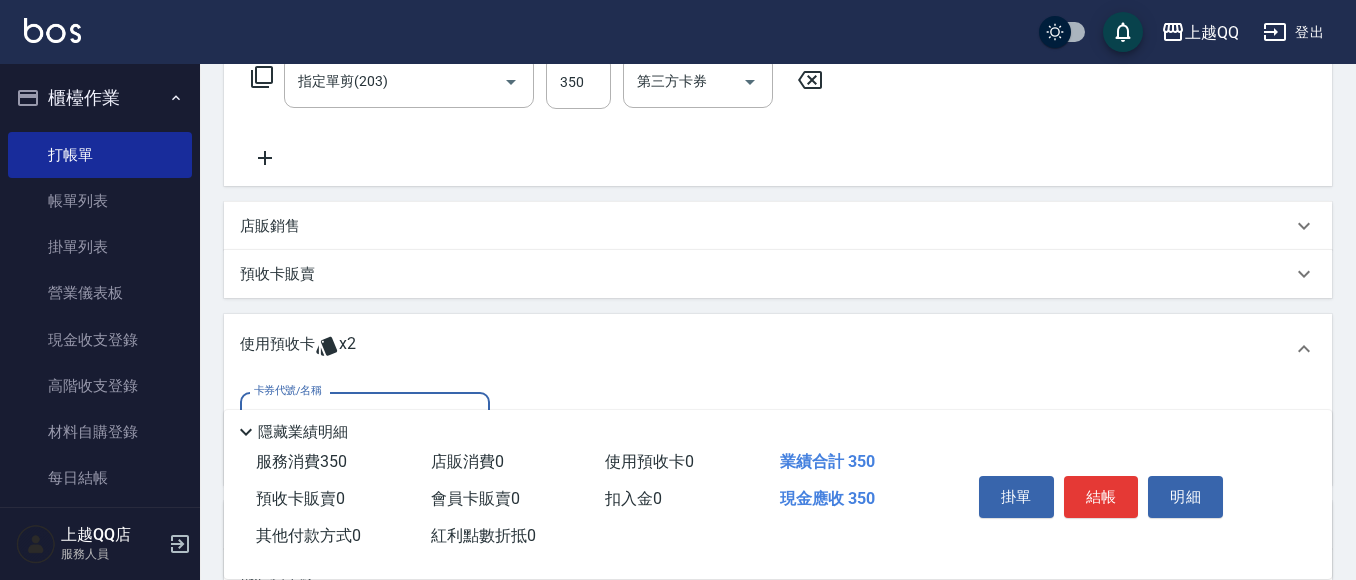 scroll, scrollTop: 0, scrollLeft: 0, axis: both 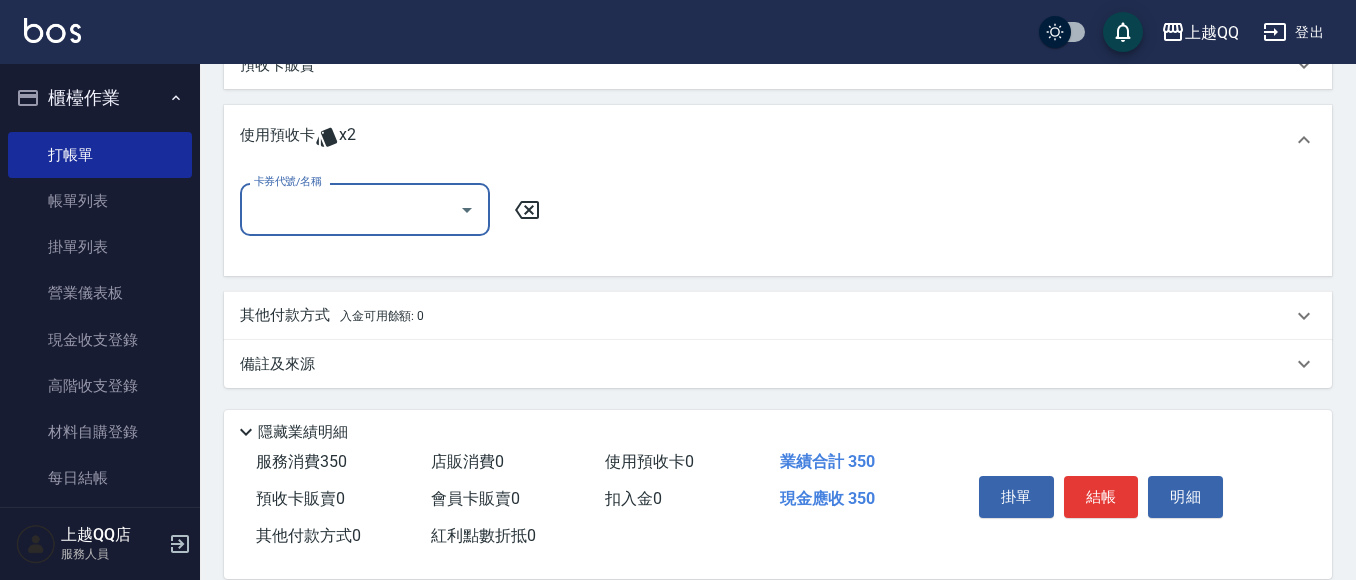 click on "卡券代號/名稱" at bounding box center (350, 209) 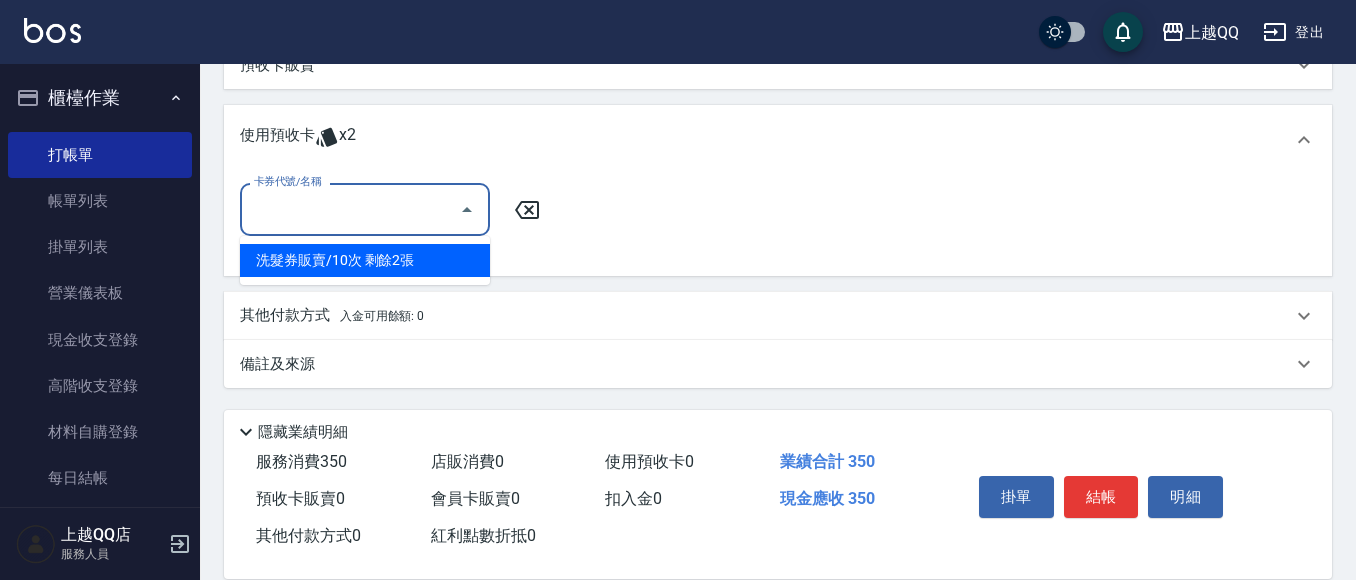 click on "洗髮券販賣/10次 剩餘2張" at bounding box center (365, 260) 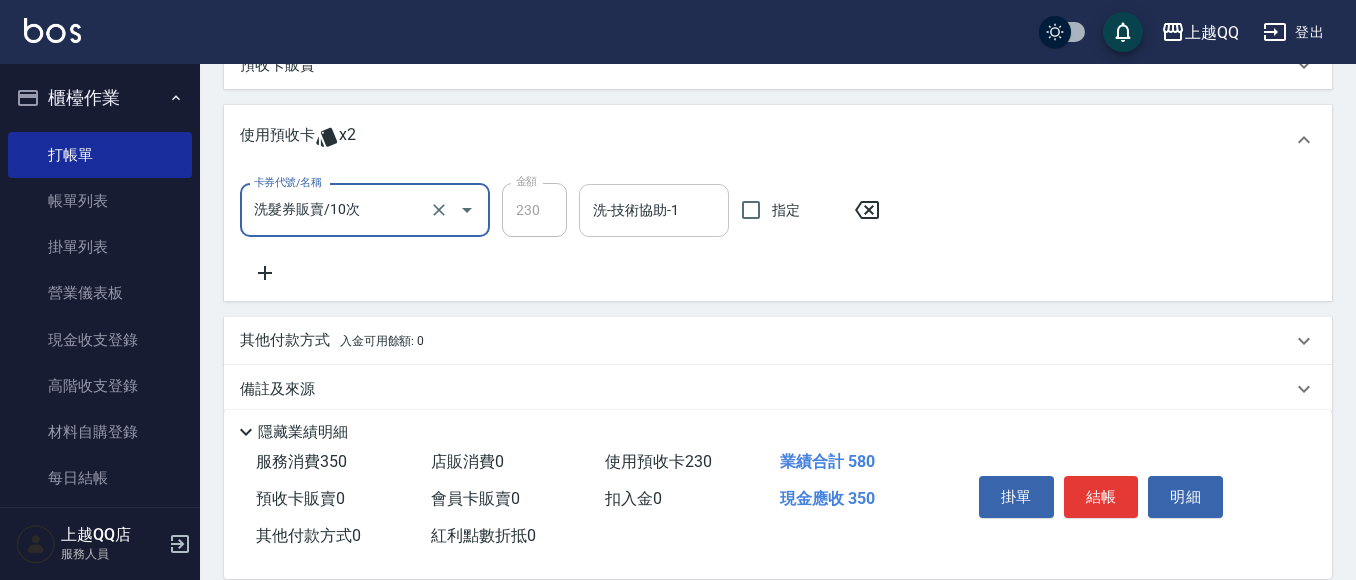 click on "洗-技術協助-1" at bounding box center (654, 210) 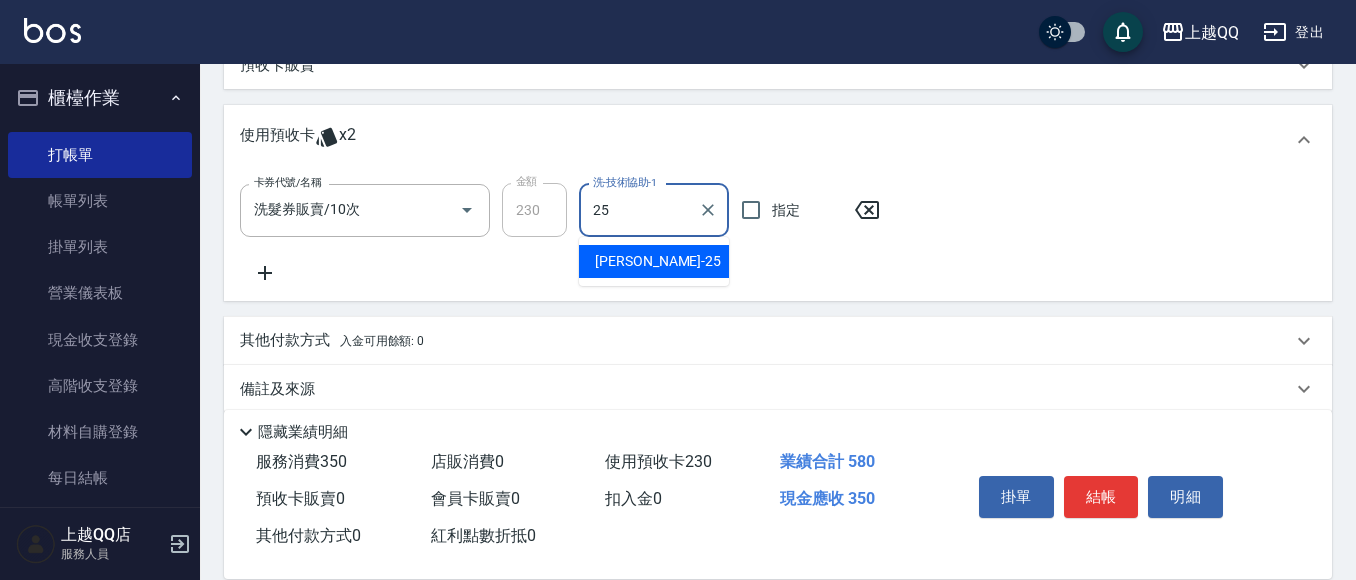 type on "蓁蓁-25" 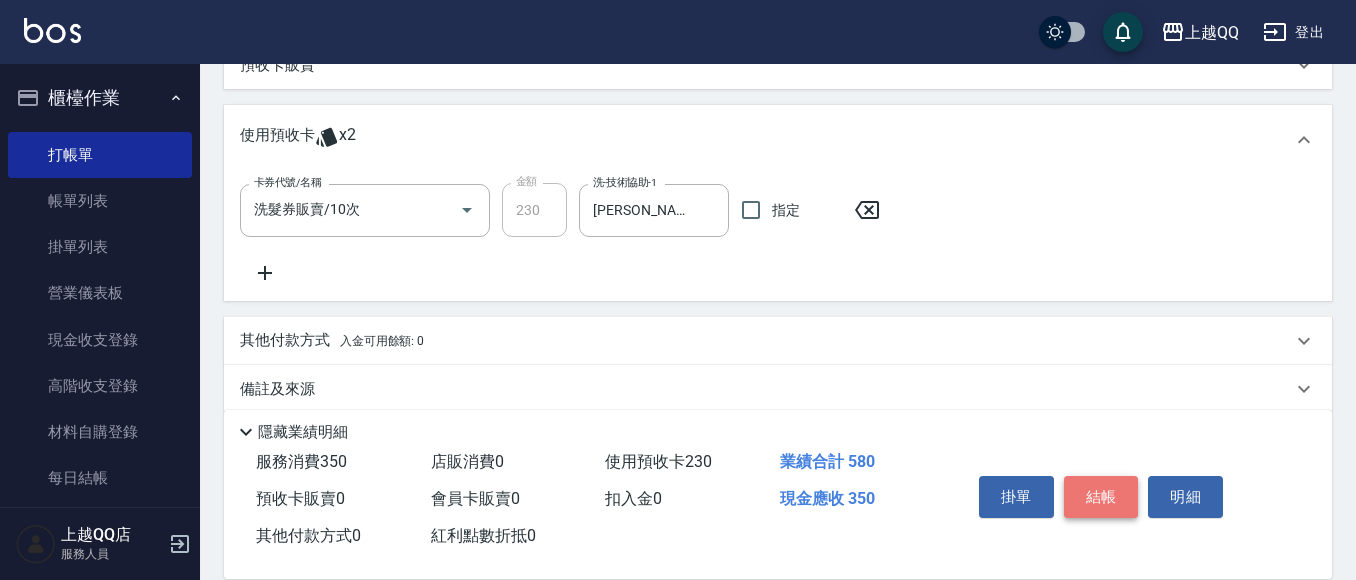 click on "結帳" at bounding box center [1101, 497] 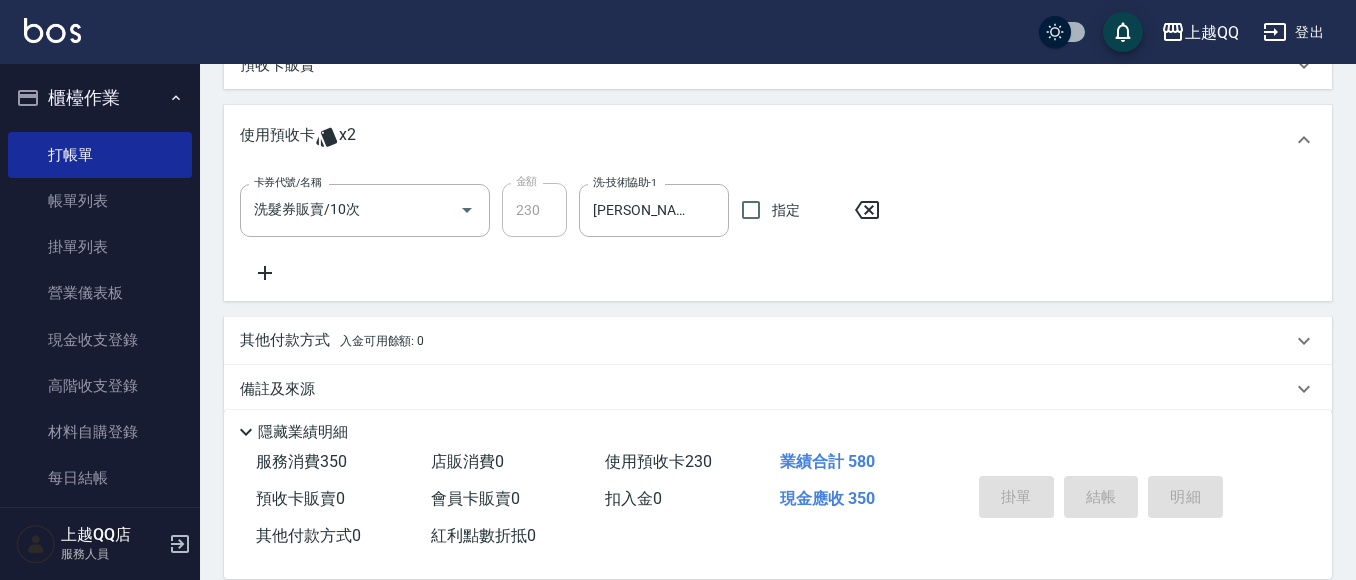 type 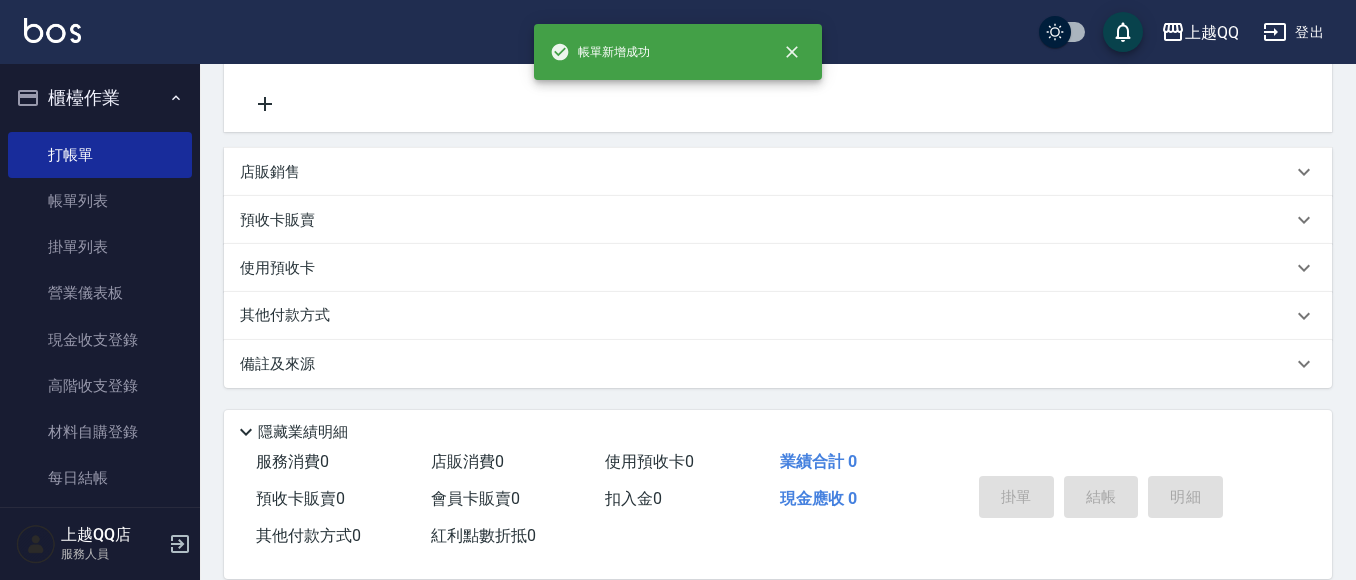 scroll, scrollTop: 0, scrollLeft: 0, axis: both 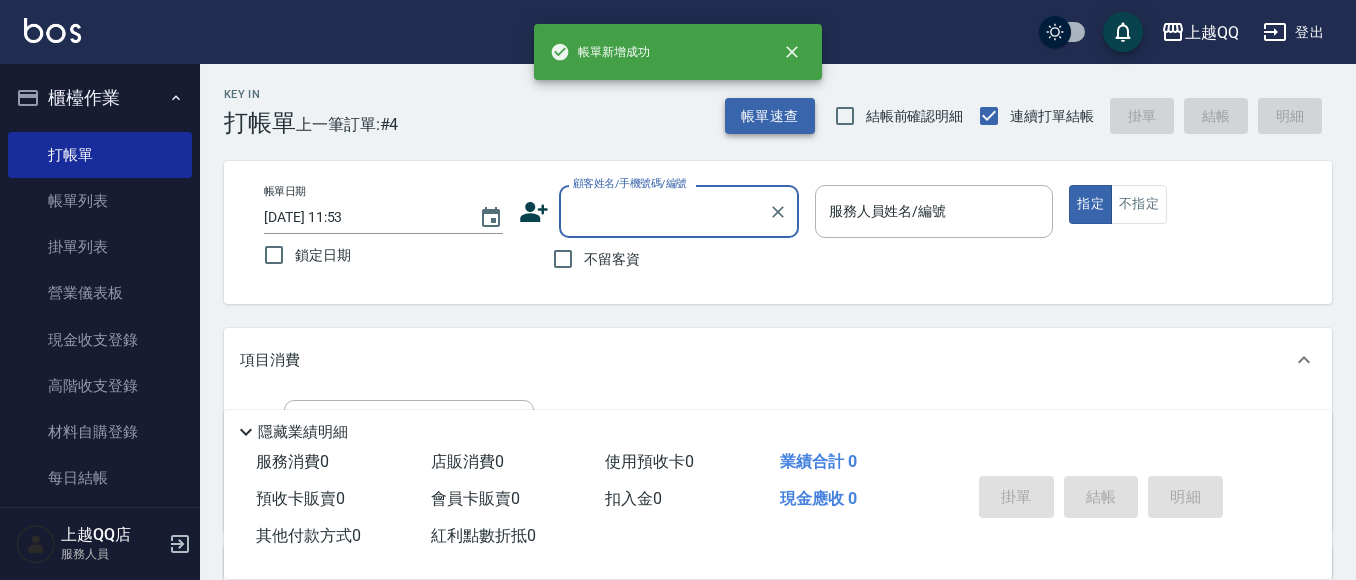 click on "帳單速查" at bounding box center [770, 116] 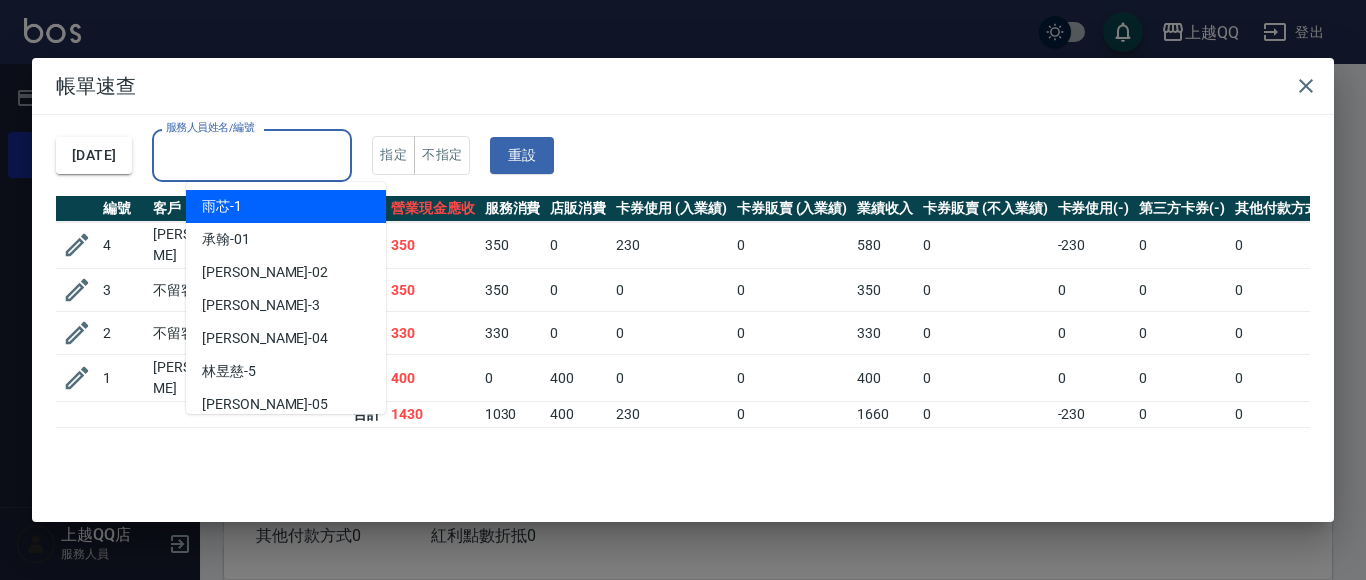 click on "服務人員姓名/編號" at bounding box center (252, 155) 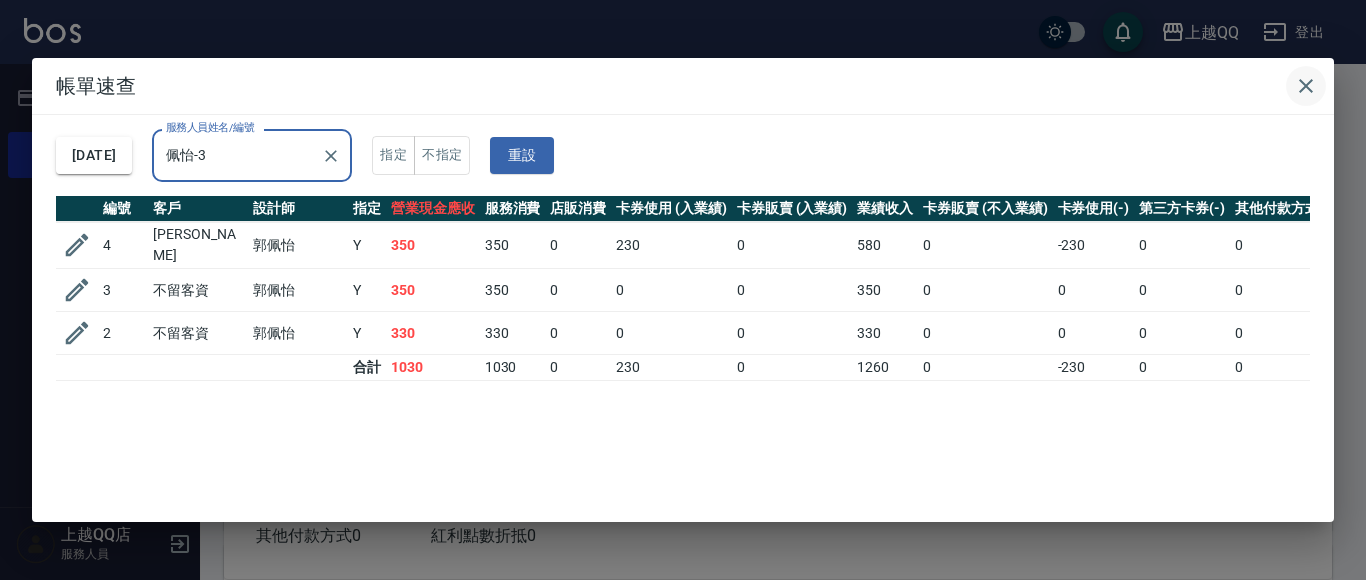 type on "佩怡-3" 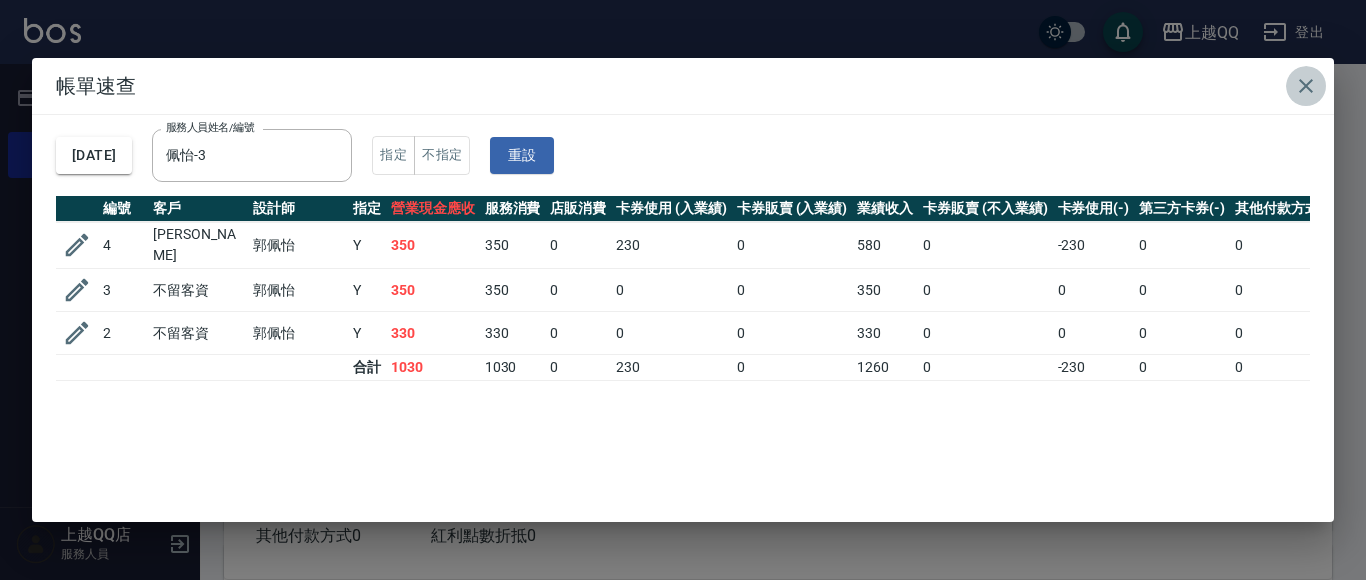 click 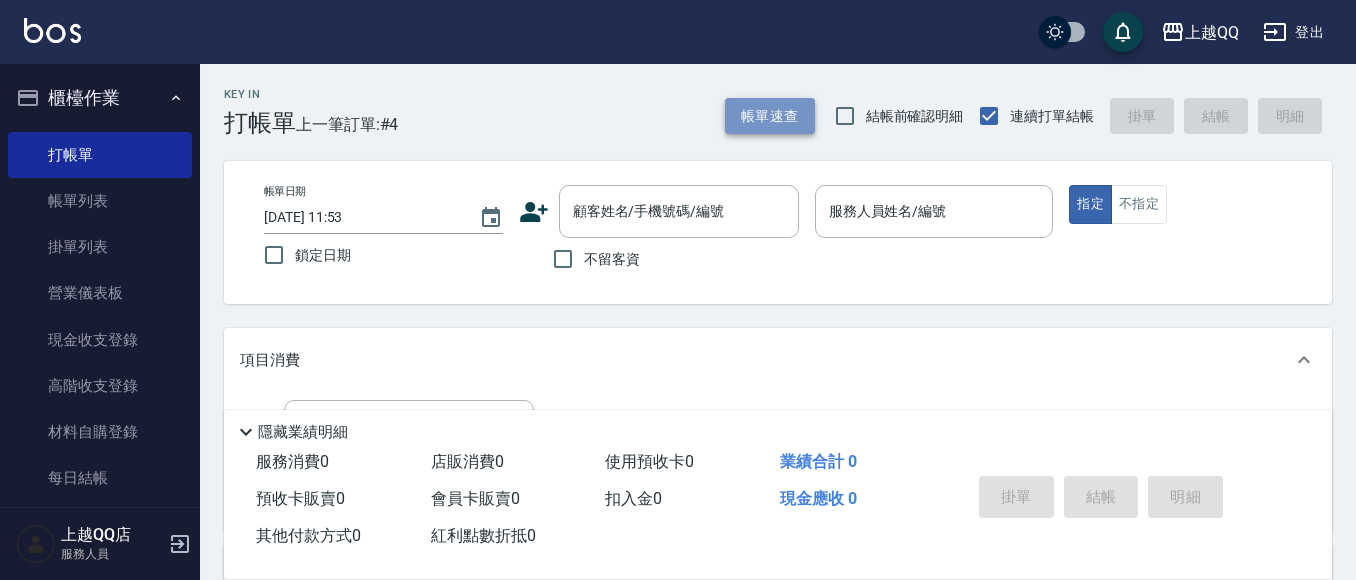 click on "帳單速查" at bounding box center [770, 116] 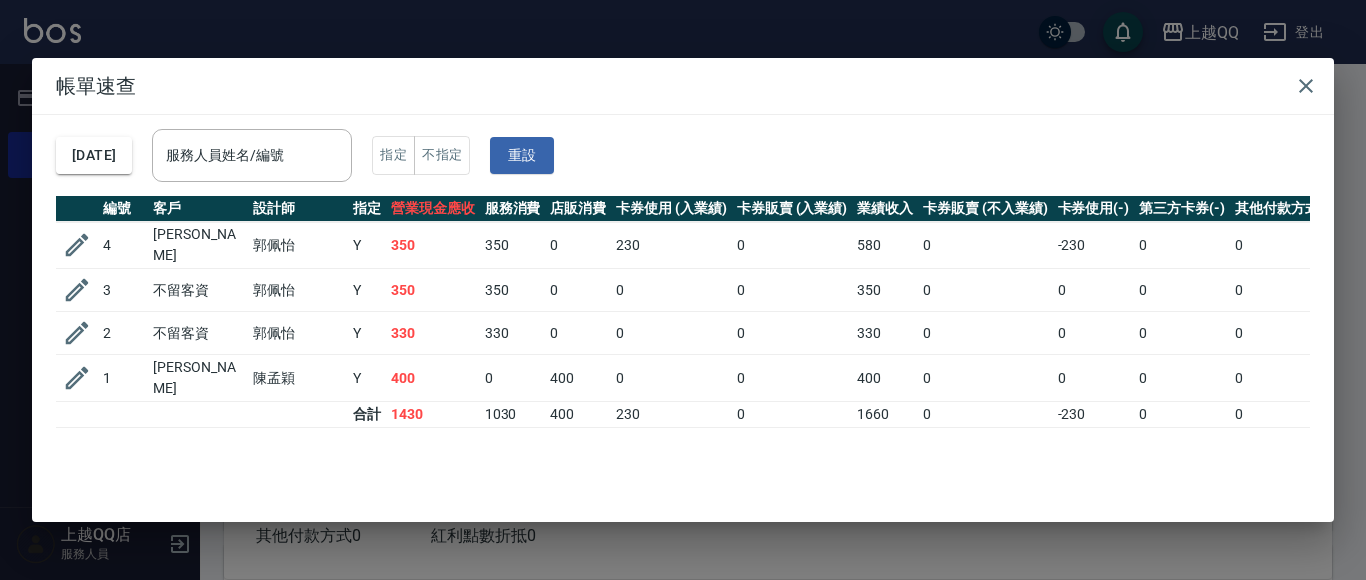 drag, startPoint x: 1321, startPoint y: 84, endPoint x: 1295, endPoint y: 106, distance: 34.058773 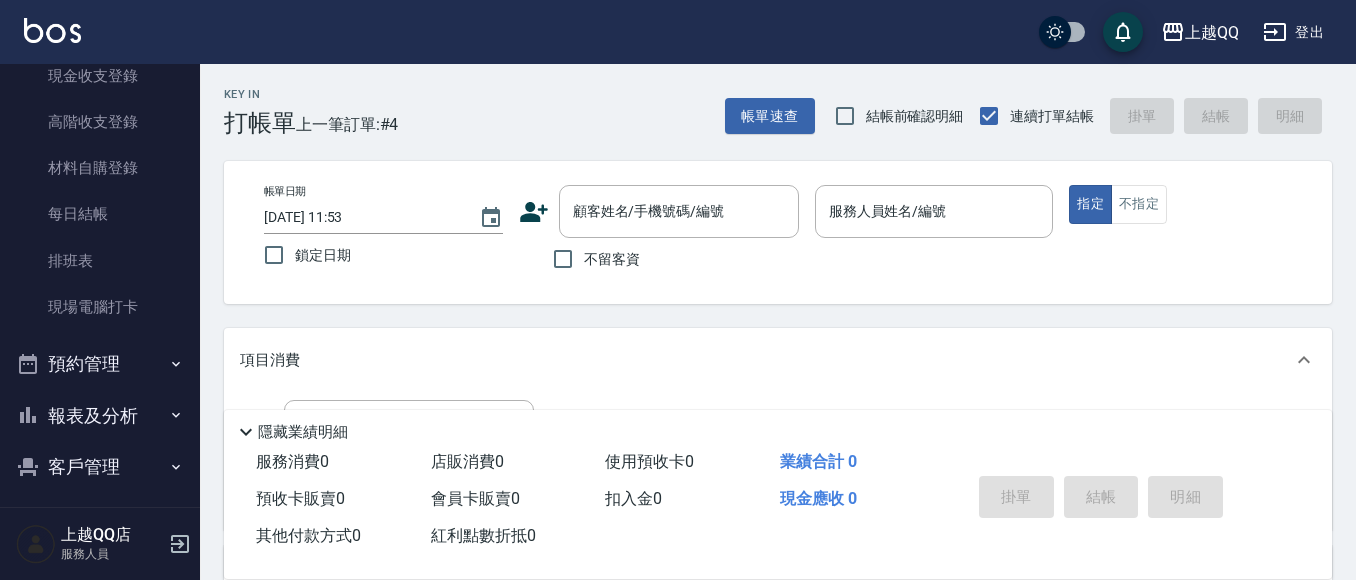 scroll, scrollTop: 325, scrollLeft: 0, axis: vertical 